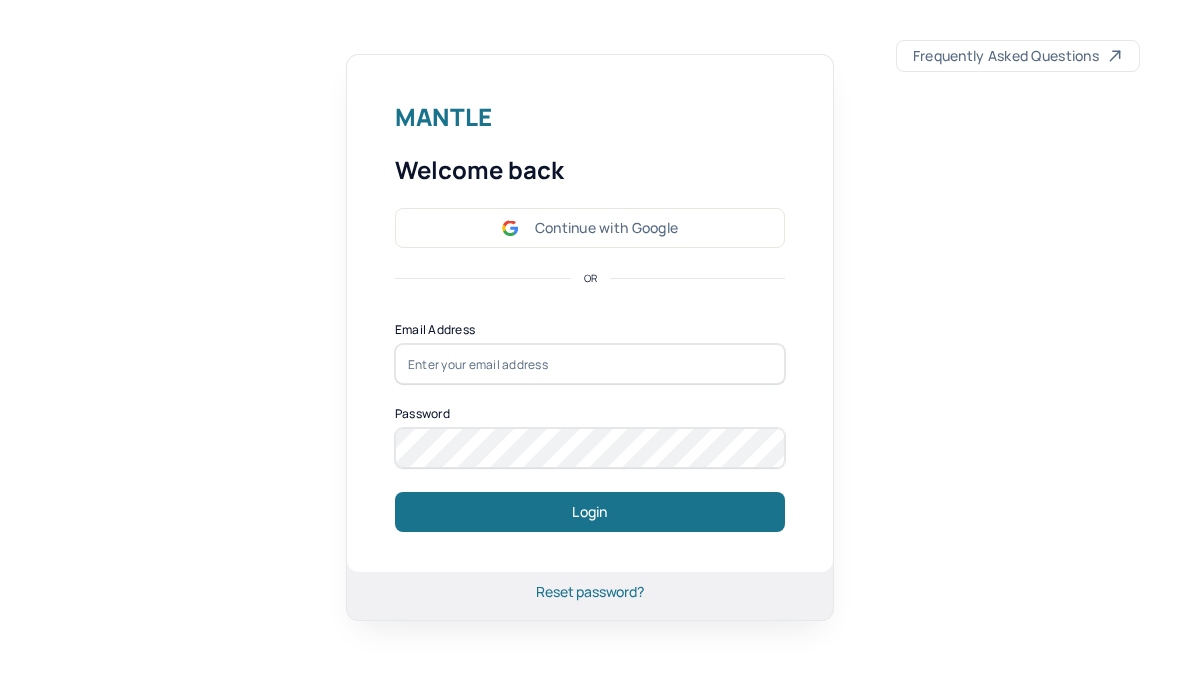 scroll, scrollTop: 0, scrollLeft: 0, axis: both 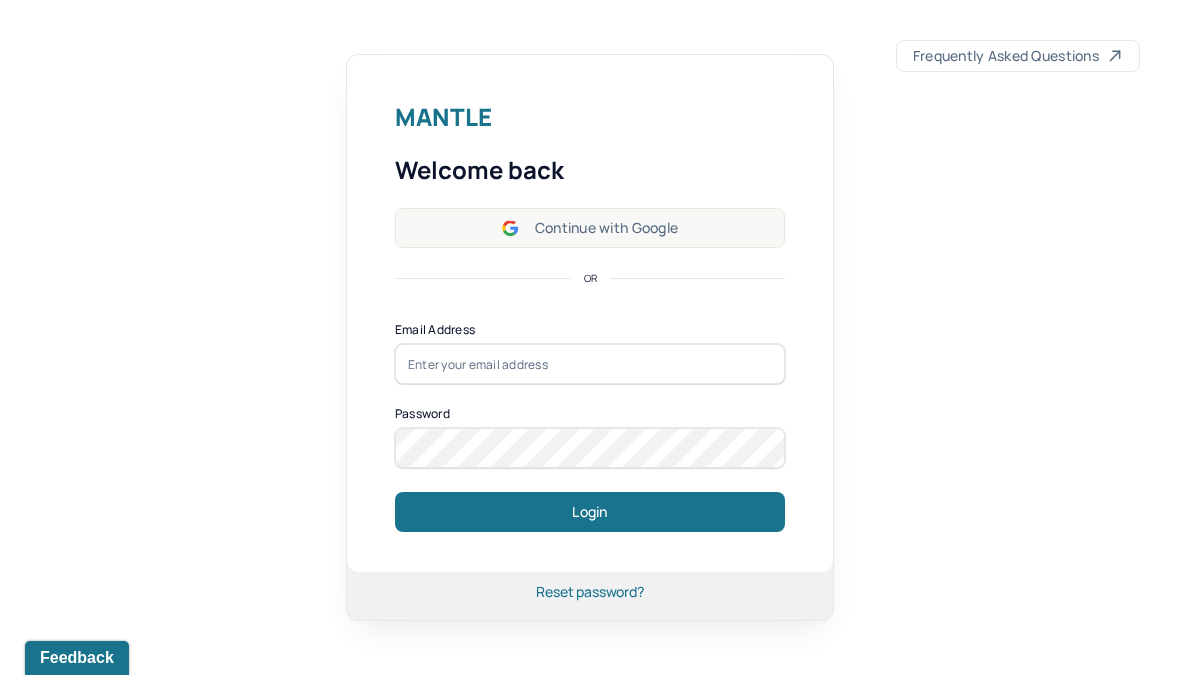 click on "Continue with Google" at bounding box center (590, 228) 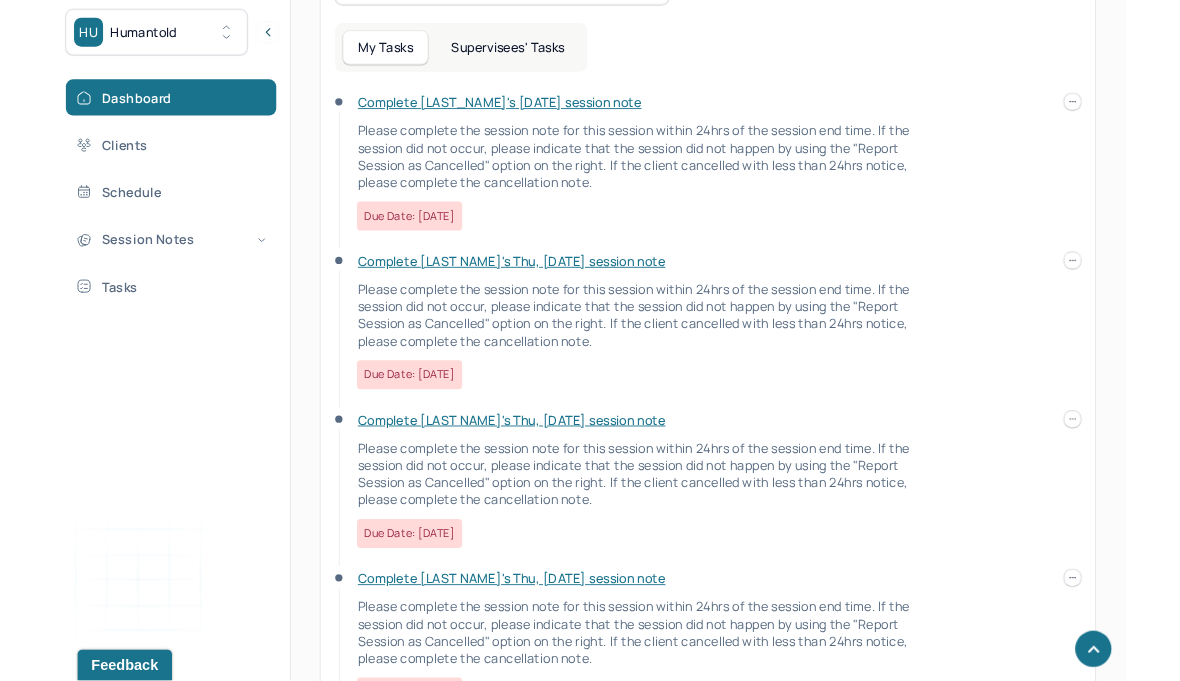 scroll, scrollTop: 845, scrollLeft: 0, axis: vertical 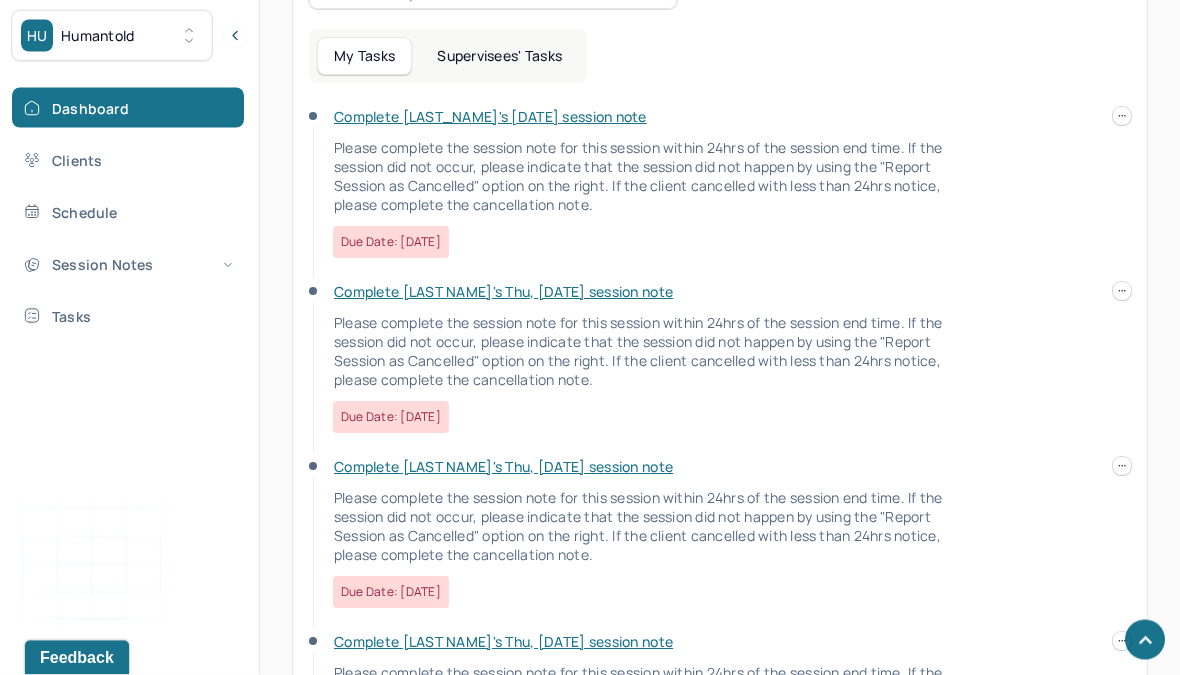 click on "Supervisees' Tasks" at bounding box center (499, 57) 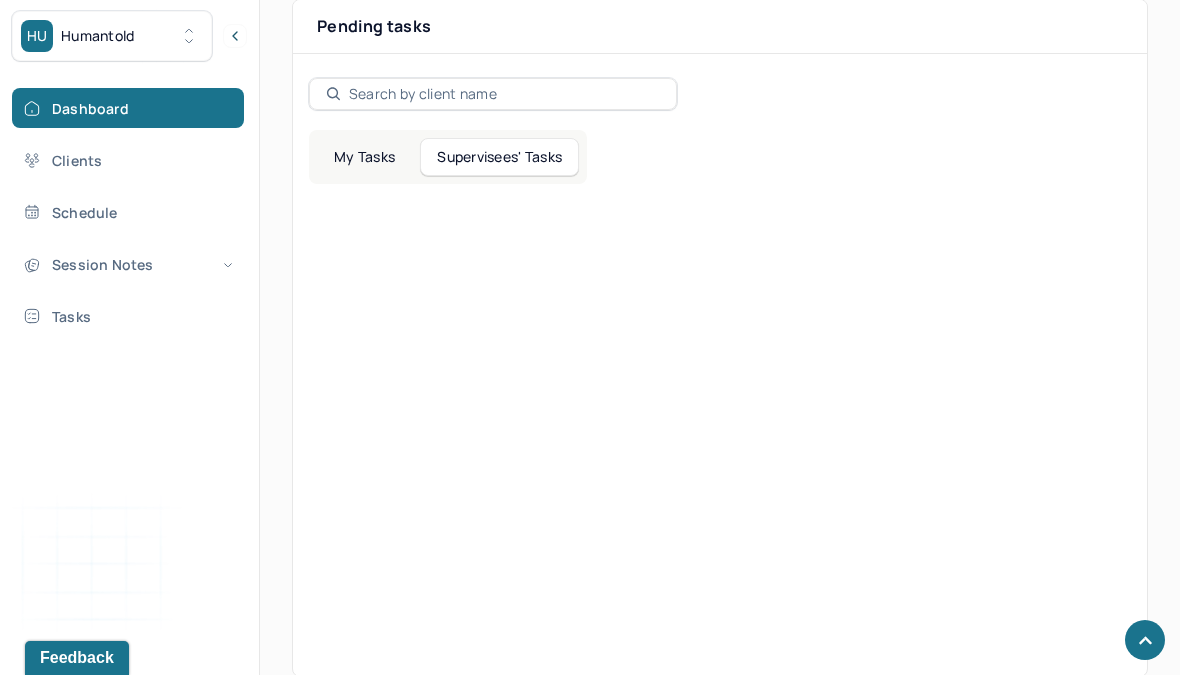 scroll, scrollTop: 412, scrollLeft: 0, axis: vertical 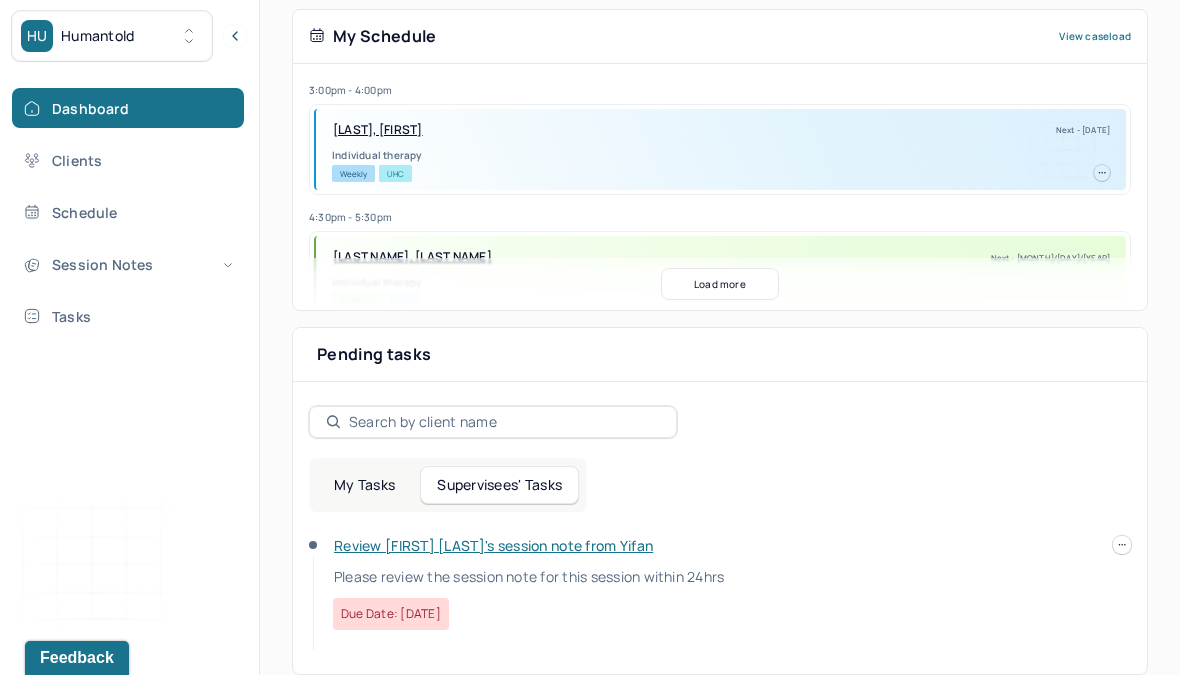 click on "Review [FIRST] [LAST]'s session note from Yifan" at bounding box center [493, 545] 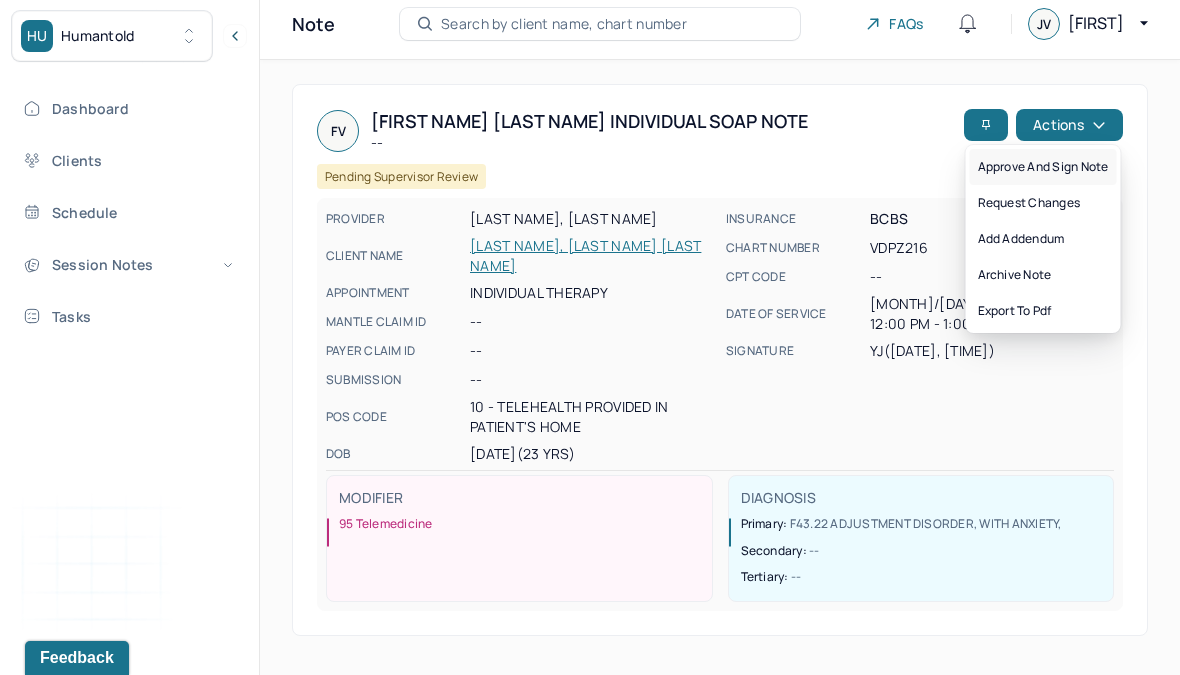 click on "Approve and sign note" at bounding box center (1043, 167) 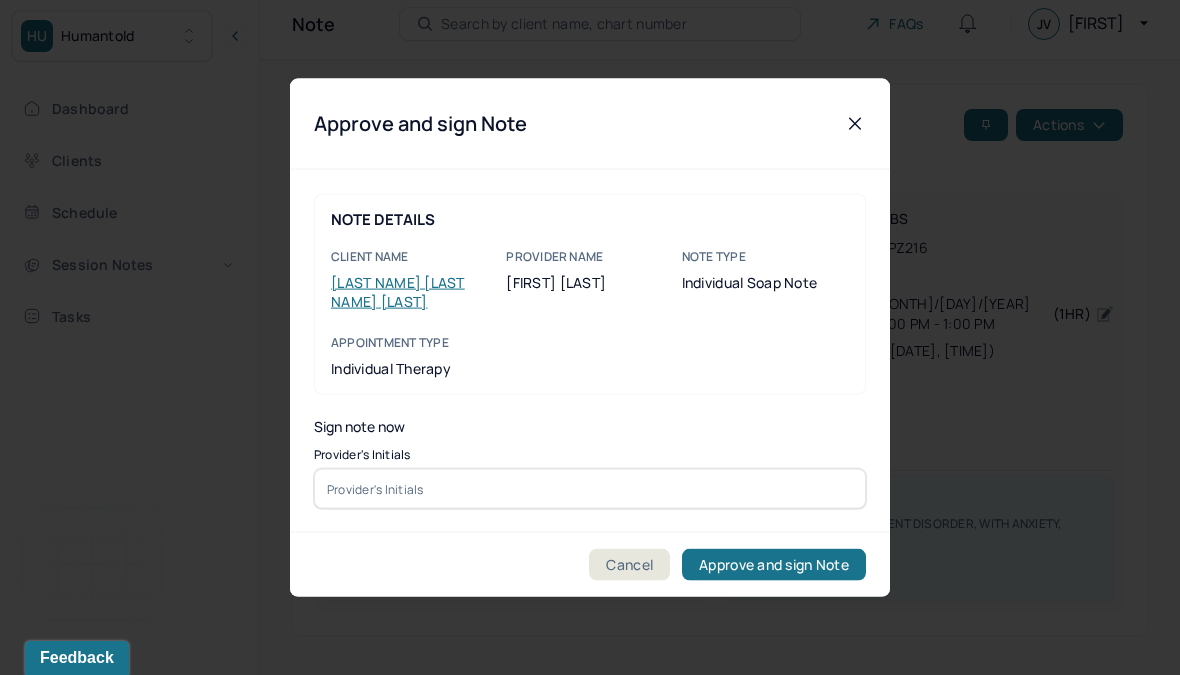 click at bounding box center (590, 489) 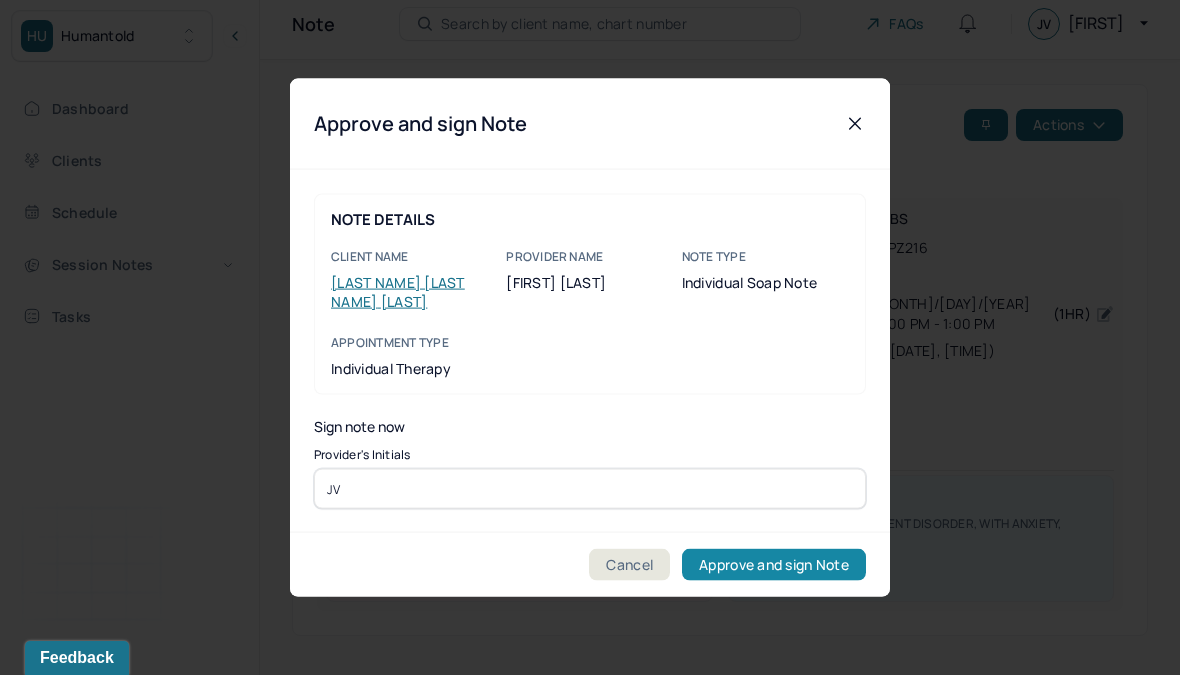 type on "JV" 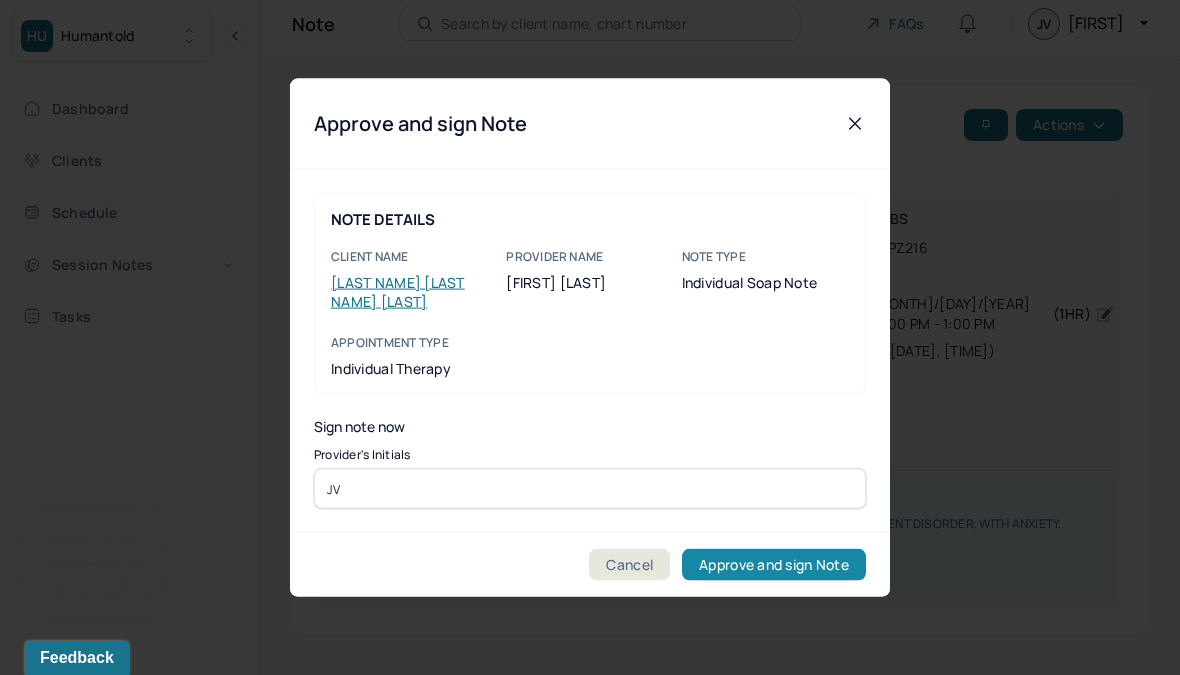 click on "Approve and sign Note" at bounding box center [774, 565] 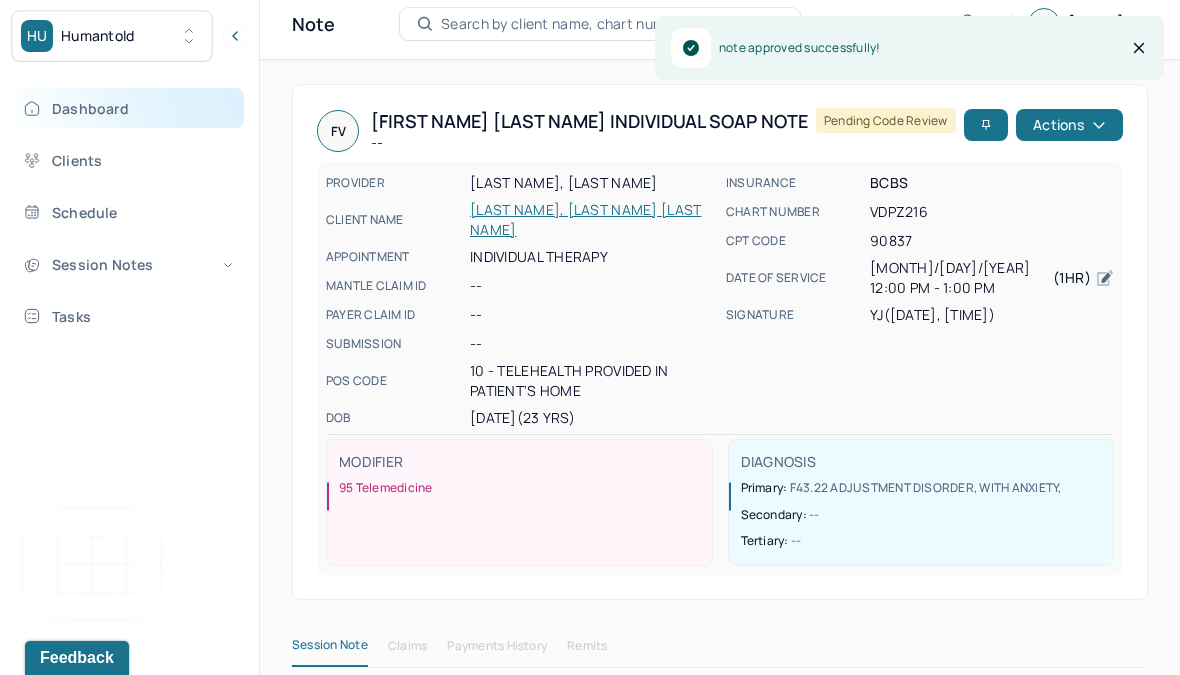 click on "Dashboard" at bounding box center (128, 108) 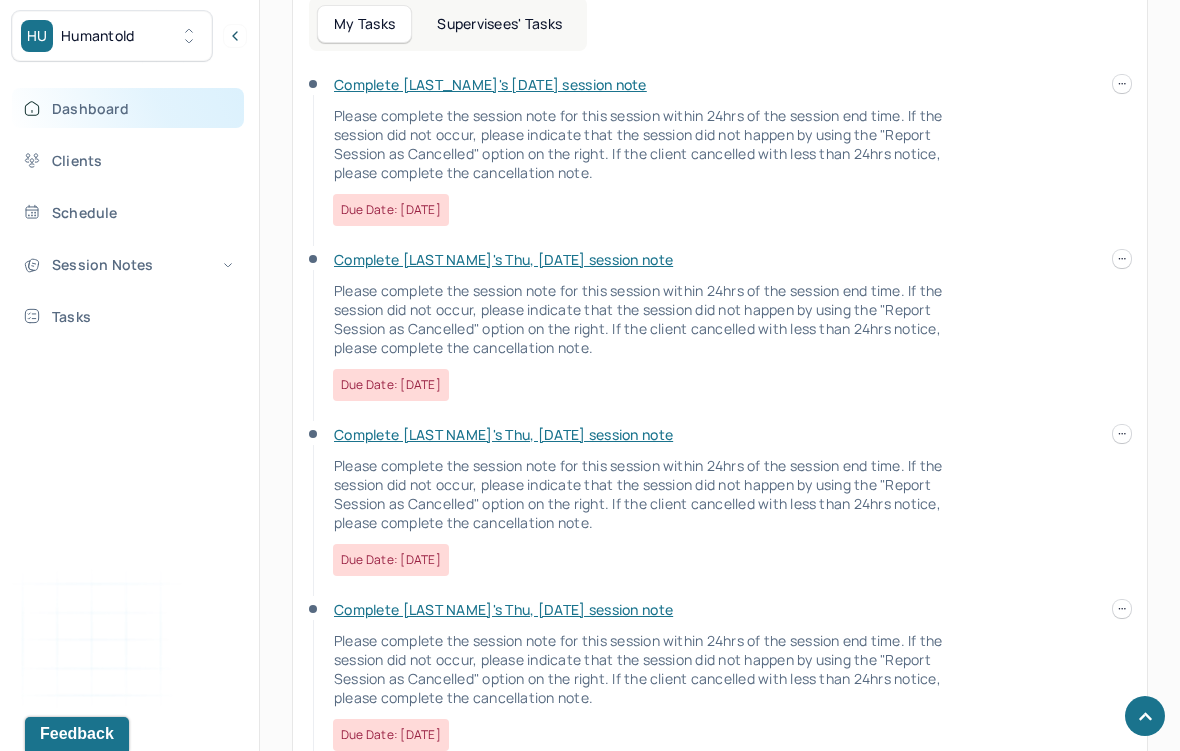 scroll, scrollTop: 934, scrollLeft: 0, axis: vertical 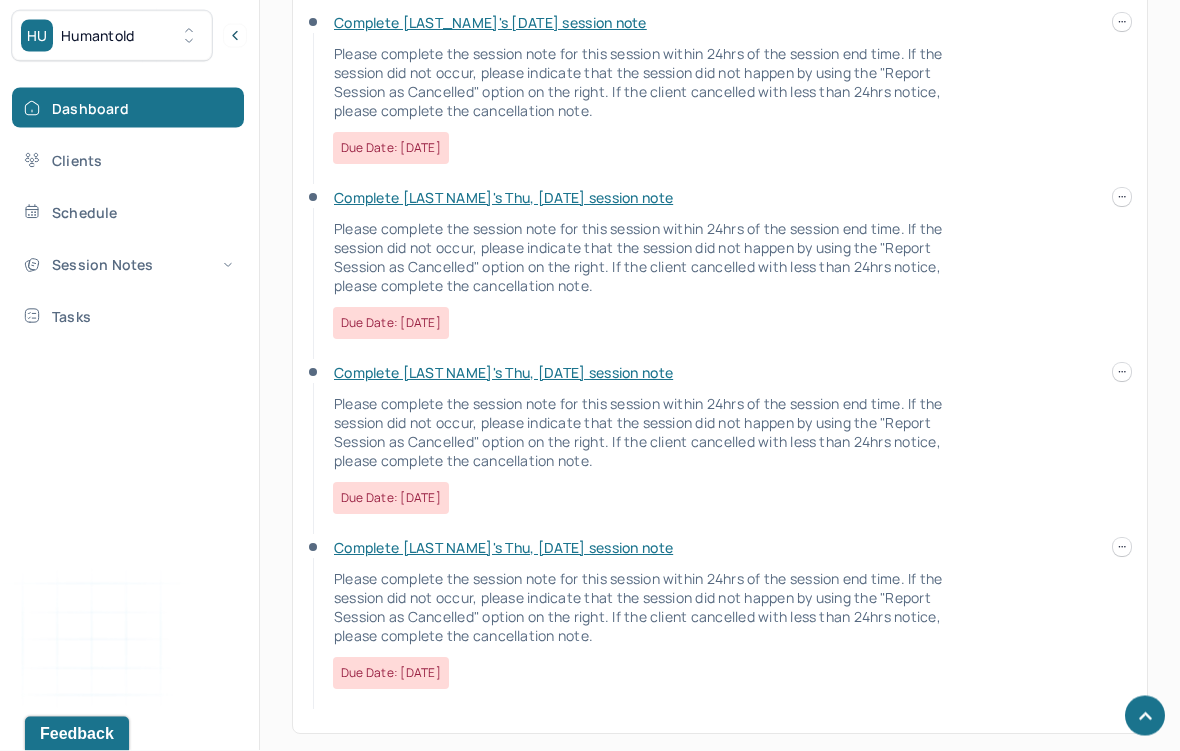 click on "Complete [LAST NAME]'s Thu, [DATE] session note Please complete the session note for this session within 24hrs of the session end time. If the session did not occur, please indicate that the session did not happen by using the "Report Session as Cancelled" option on the right. If the client cancelled with less than 24hrs notice, please complete the cancellation note. Due date: [DATE]" at bounding box center (720, 451) 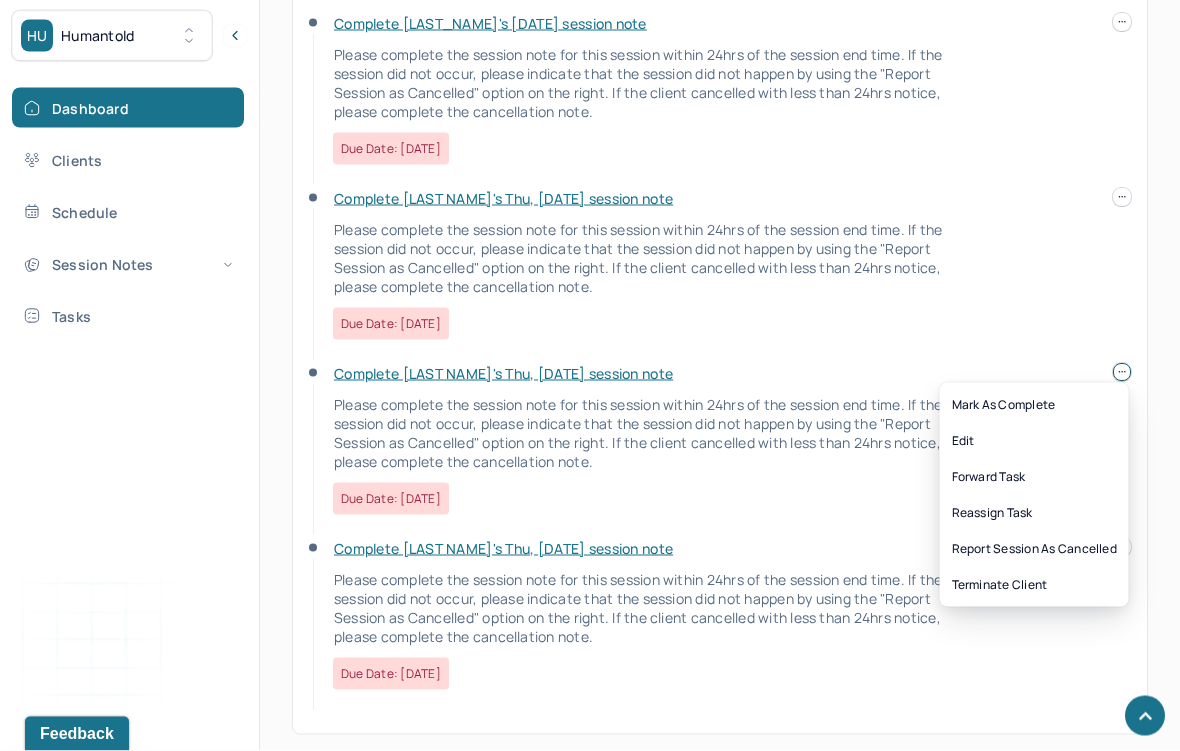 scroll, scrollTop: 935, scrollLeft: 0, axis: vertical 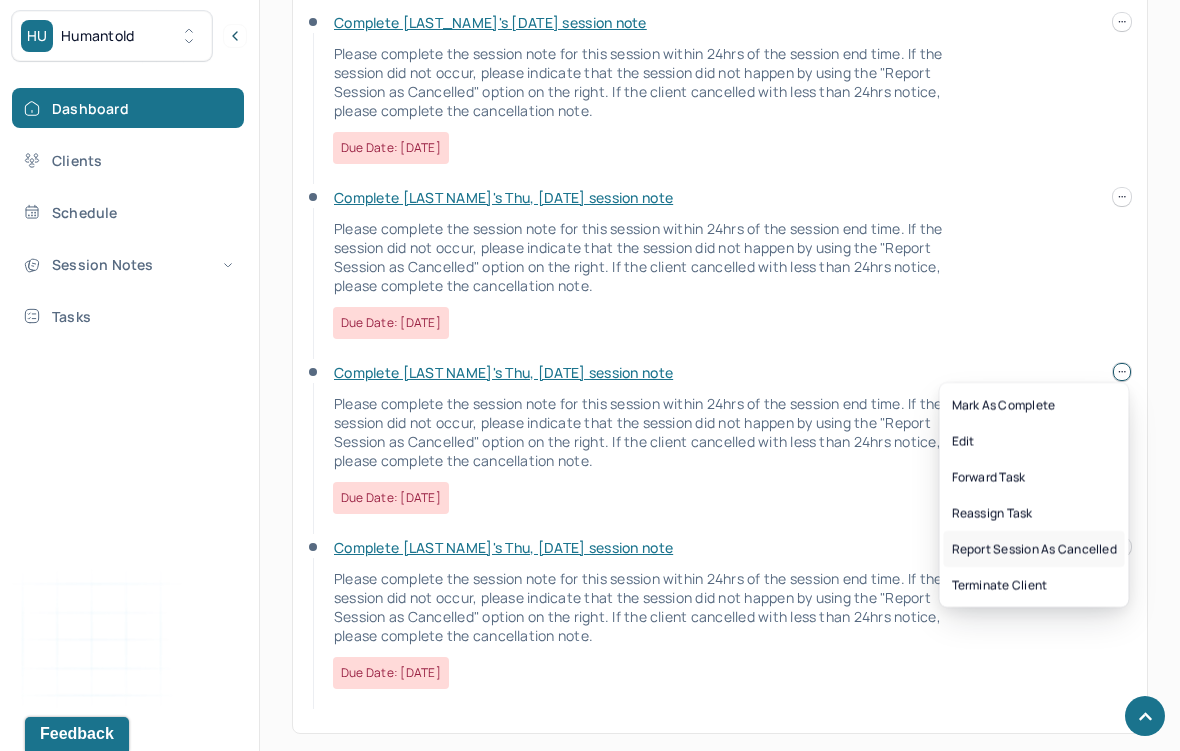 click on "Report session as cancelled" at bounding box center [1034, 549] 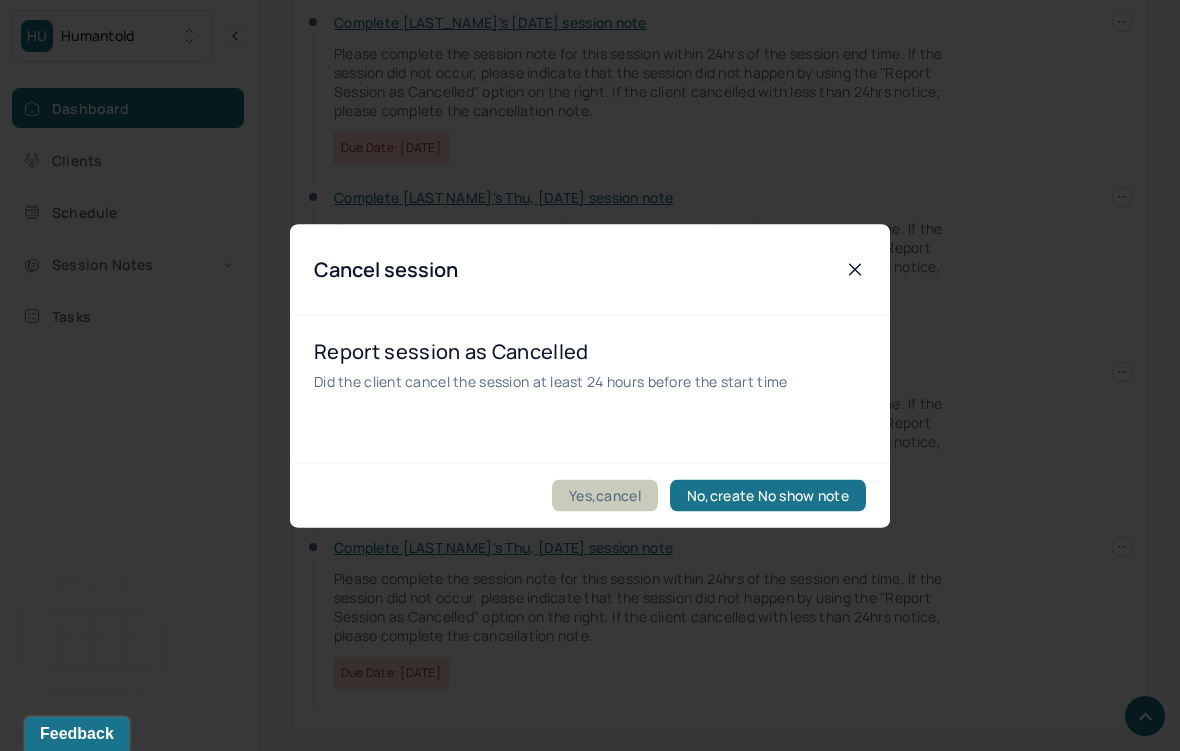click on "Yes,cancel" at bounding box center [605, 495] 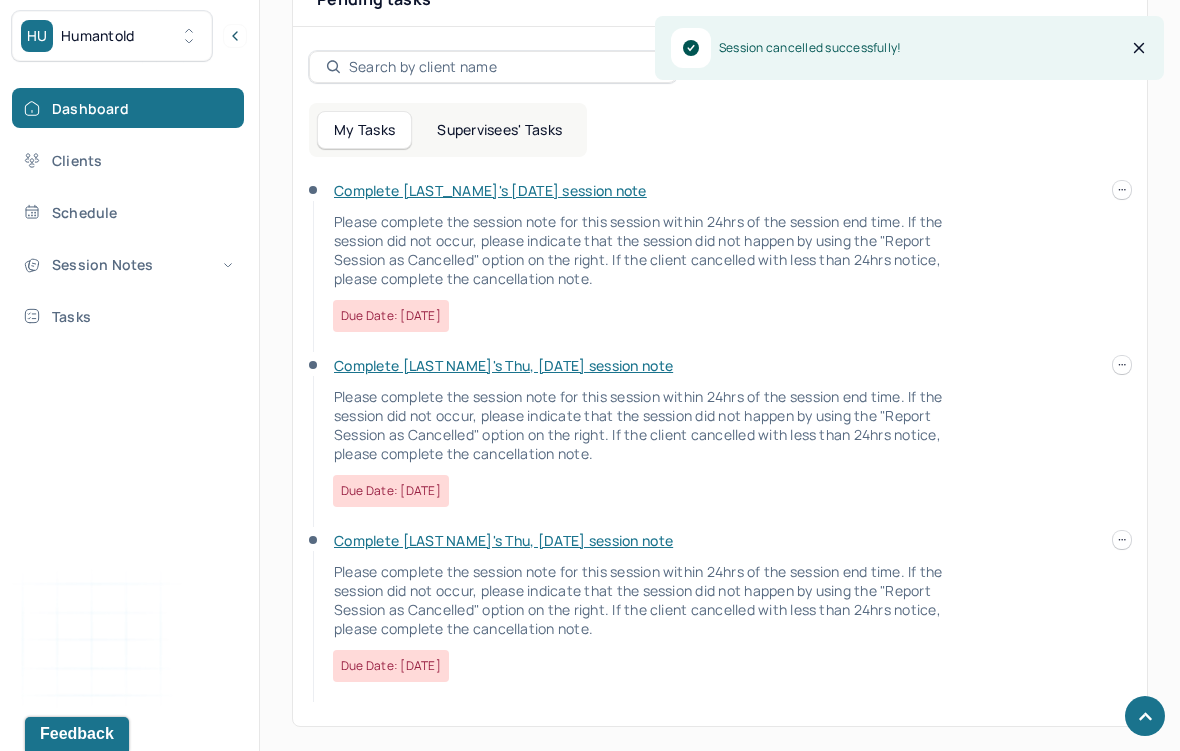 scroll, scrollTop: 756, scrollLeft: 0, axis: vertical 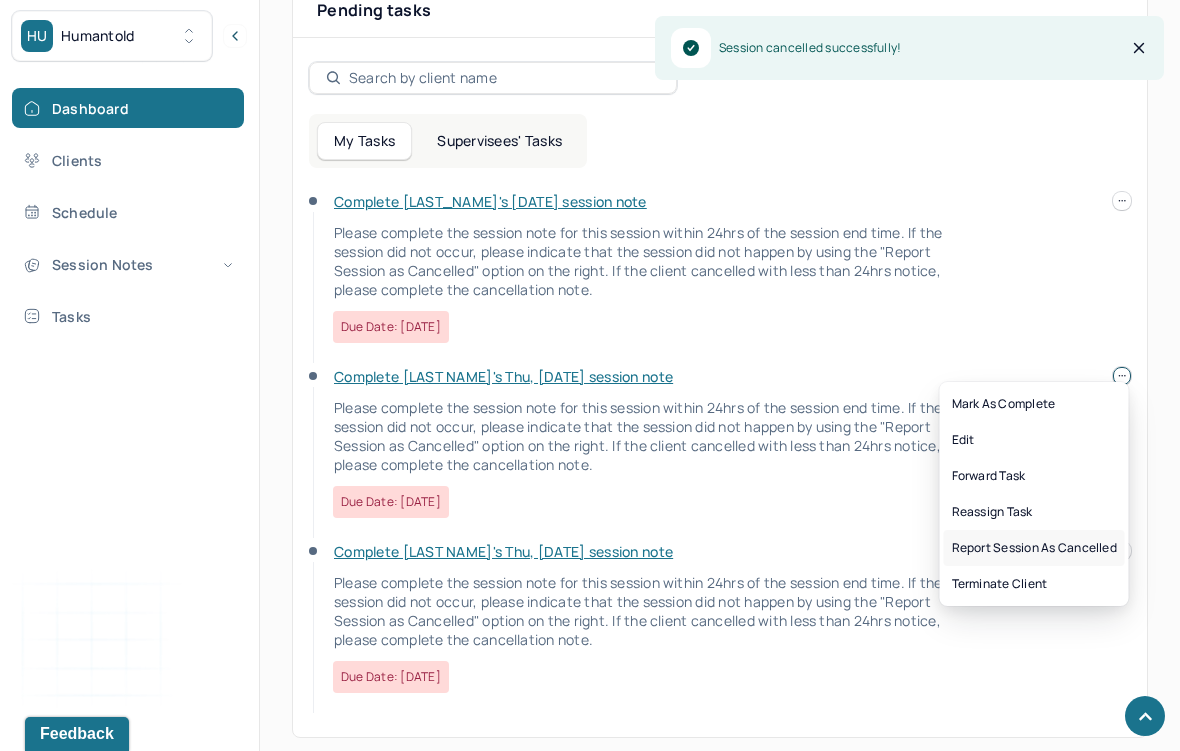 click on "Report session as cancelled" at bounding box center (1034, 548) 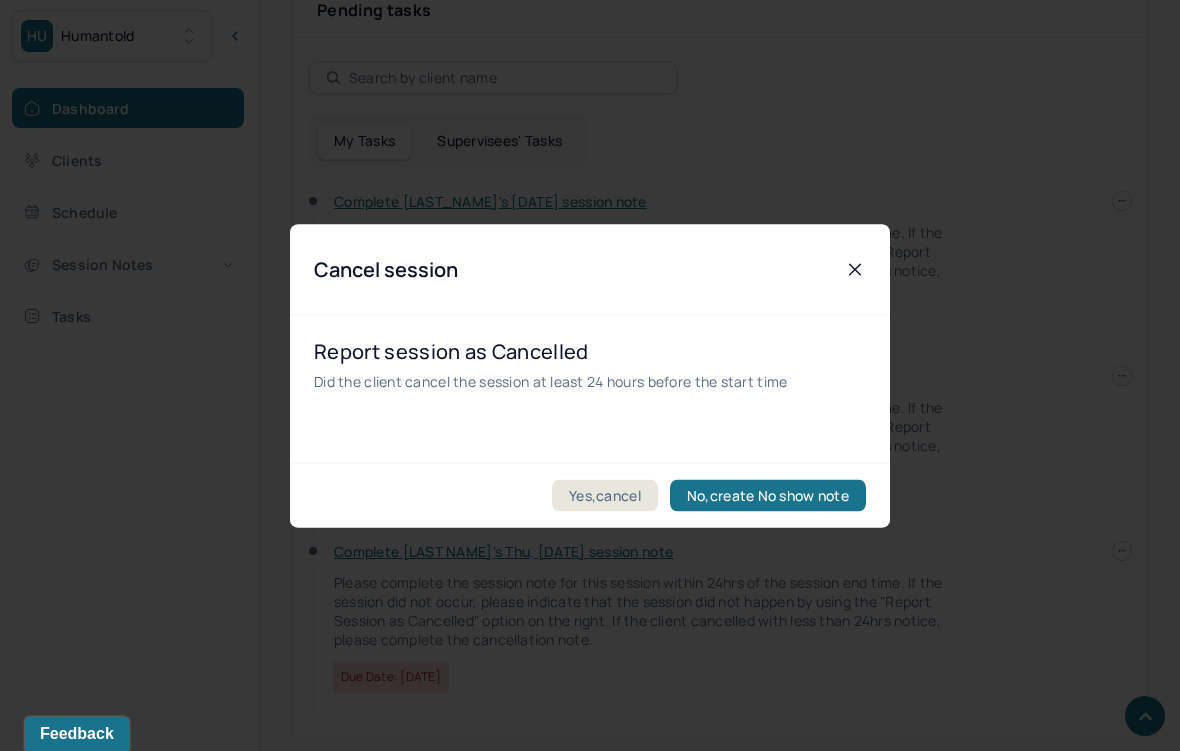 click on "Yes,cancel     No,create No show note" at bounding box center [590, 494] 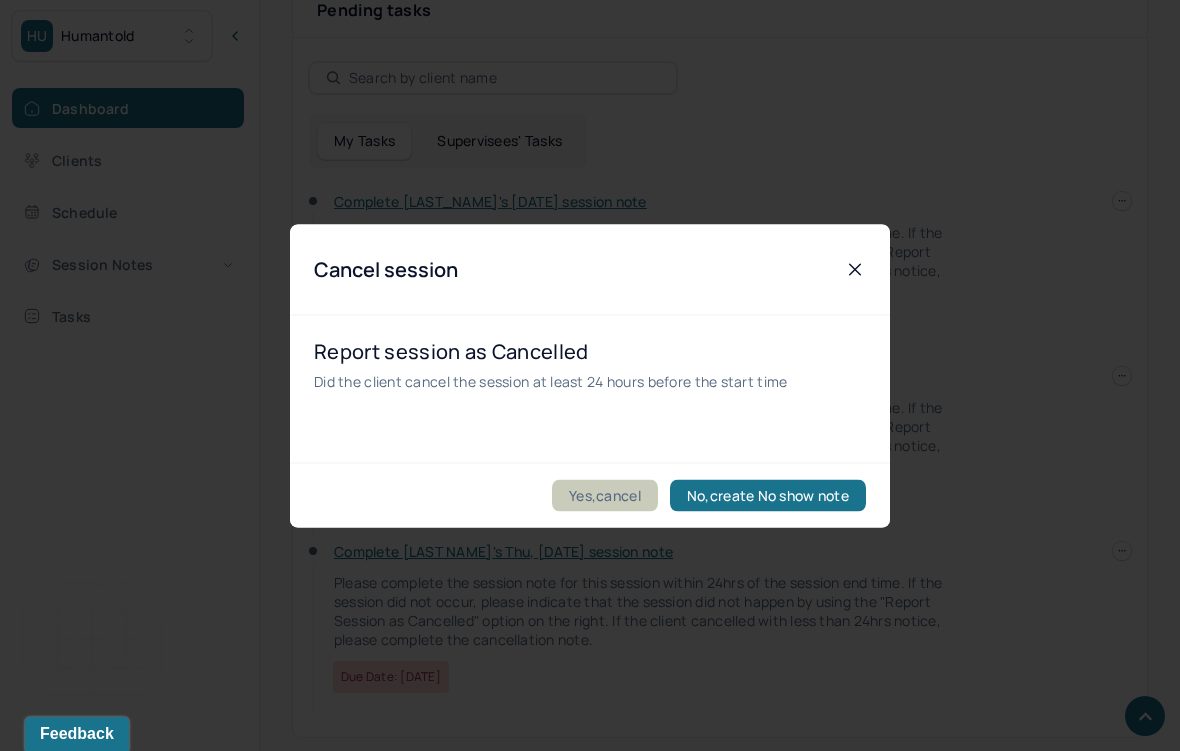 click on "Yes,cancel" at bounding box center (605, 495) 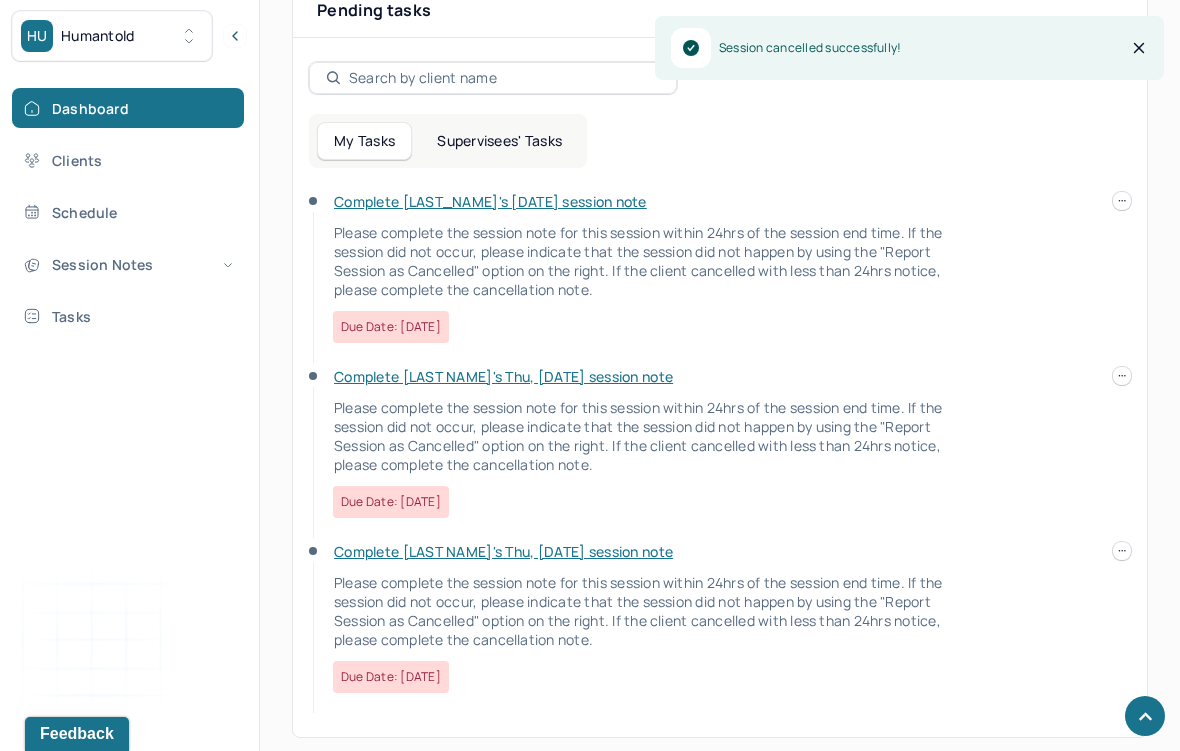 scroll, scrollTop: 576, scrollLeft: 0, axis: vertical 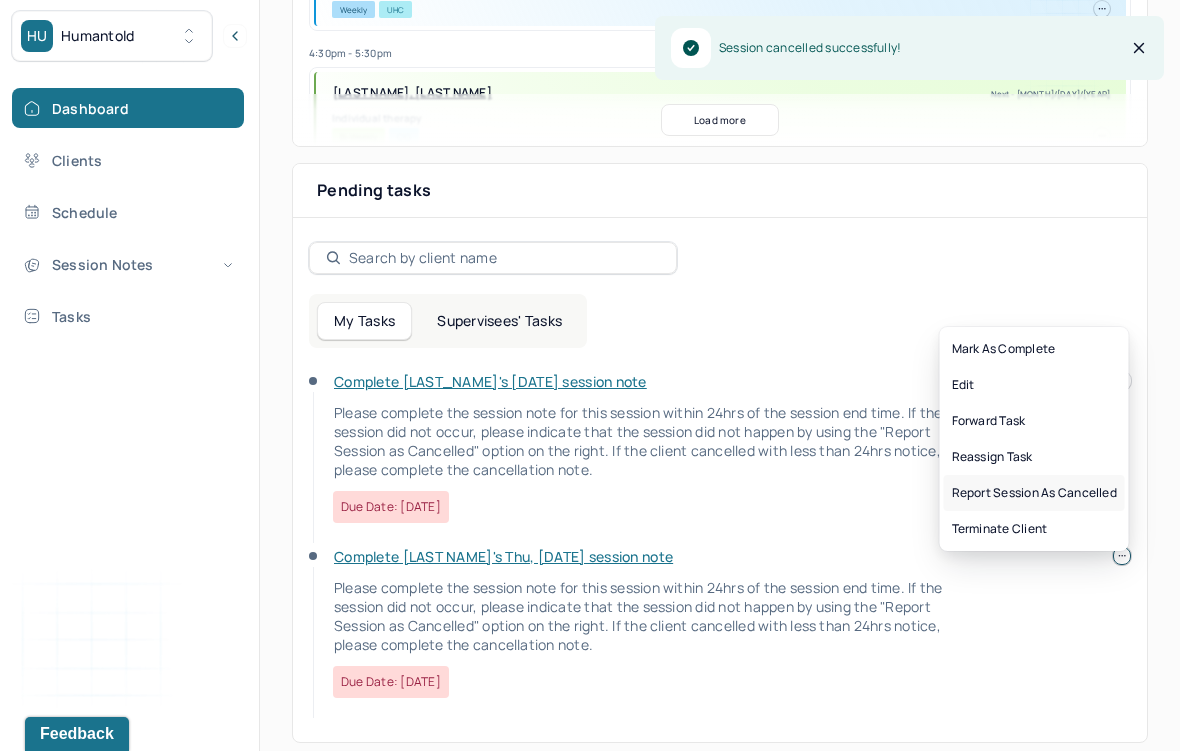 click on "Report session as cancelled" at bounding box center (1034, 493) 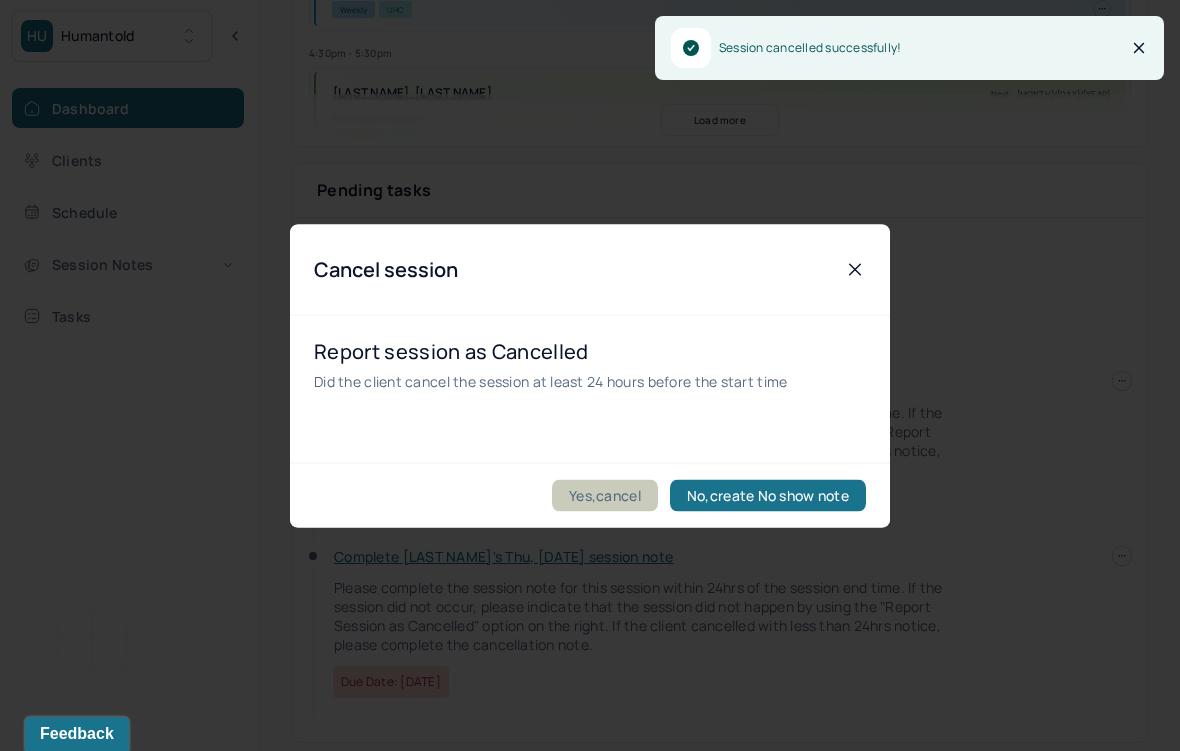click on "Yes,cancel" at bounding box center [605, 495] 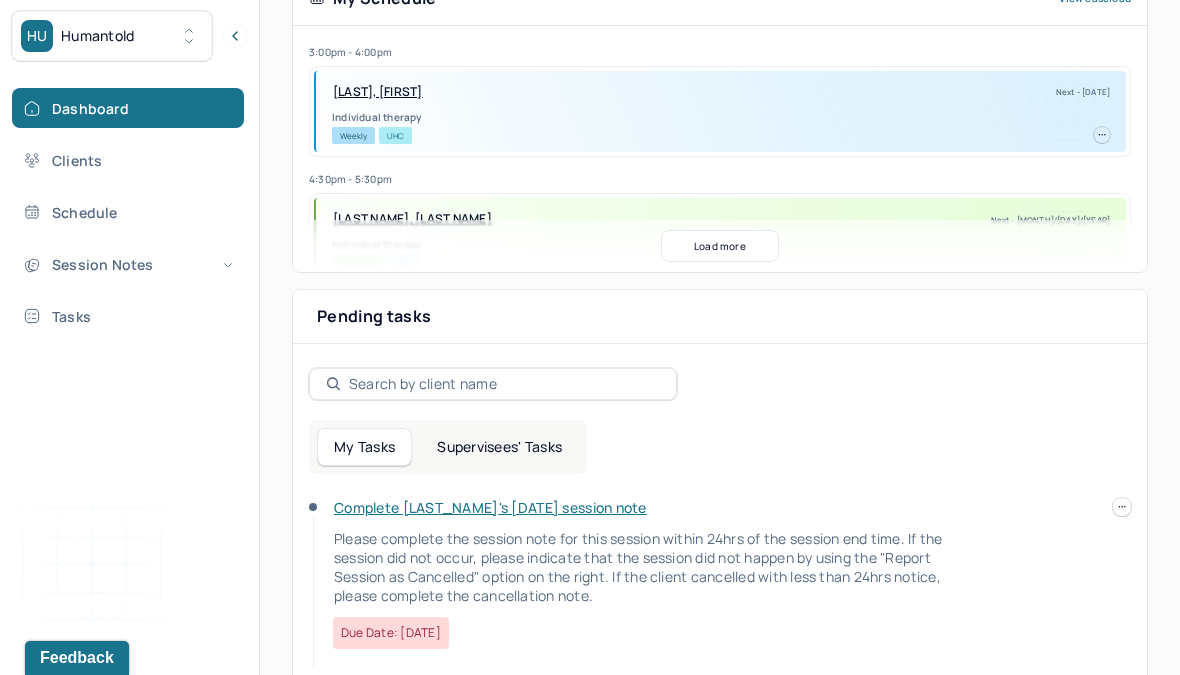 scroll, scrollTop: 431, scrollLeft: 0, axis: vertical 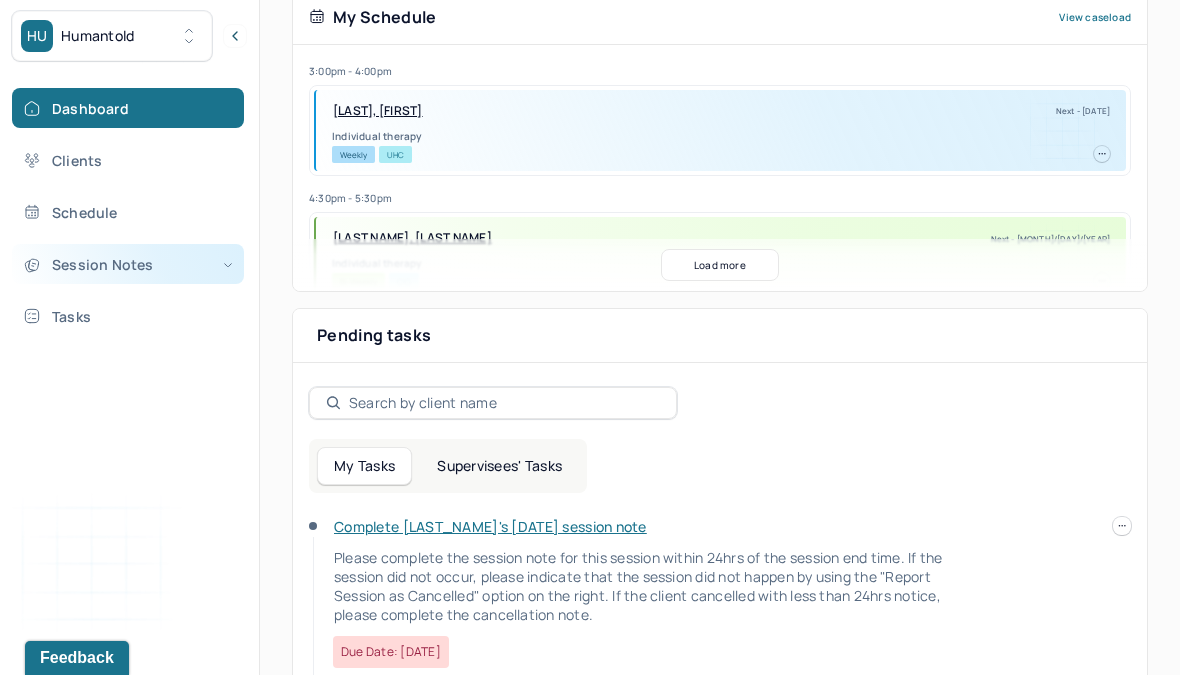 click on "Session Notes" at bounding box center [128, 264] 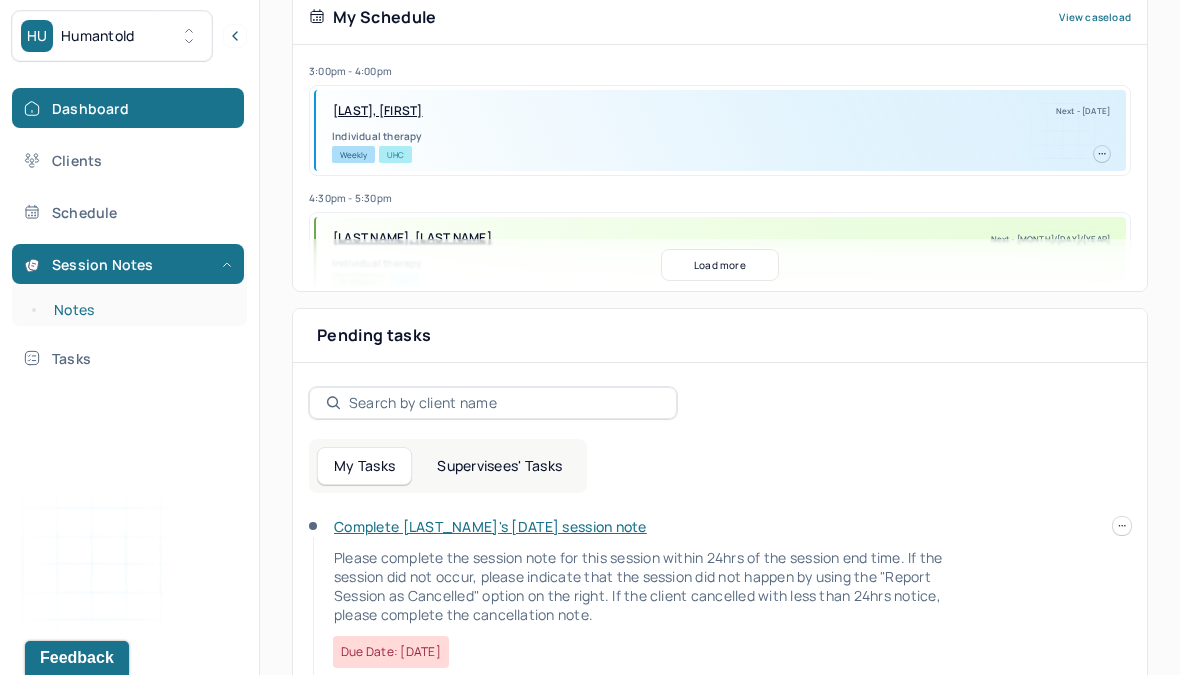 click on "Notes" at bounding box center (139, 310) 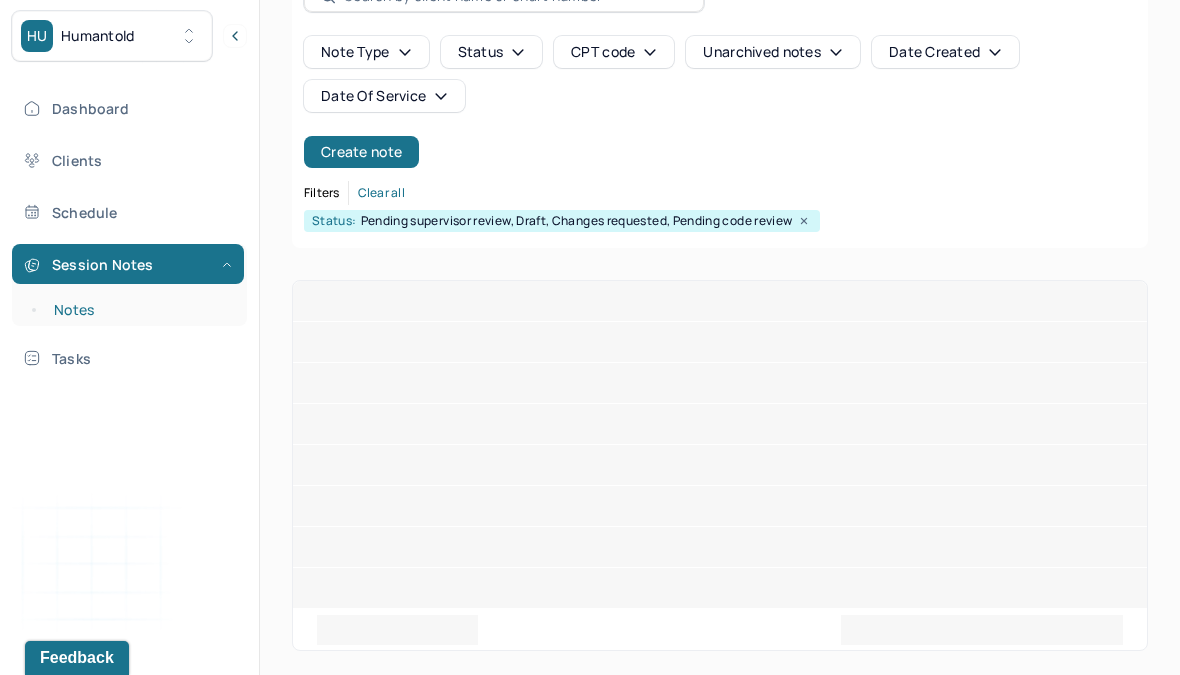 scroll, scrollTop: 0, scrollLeft: 0, axis: both 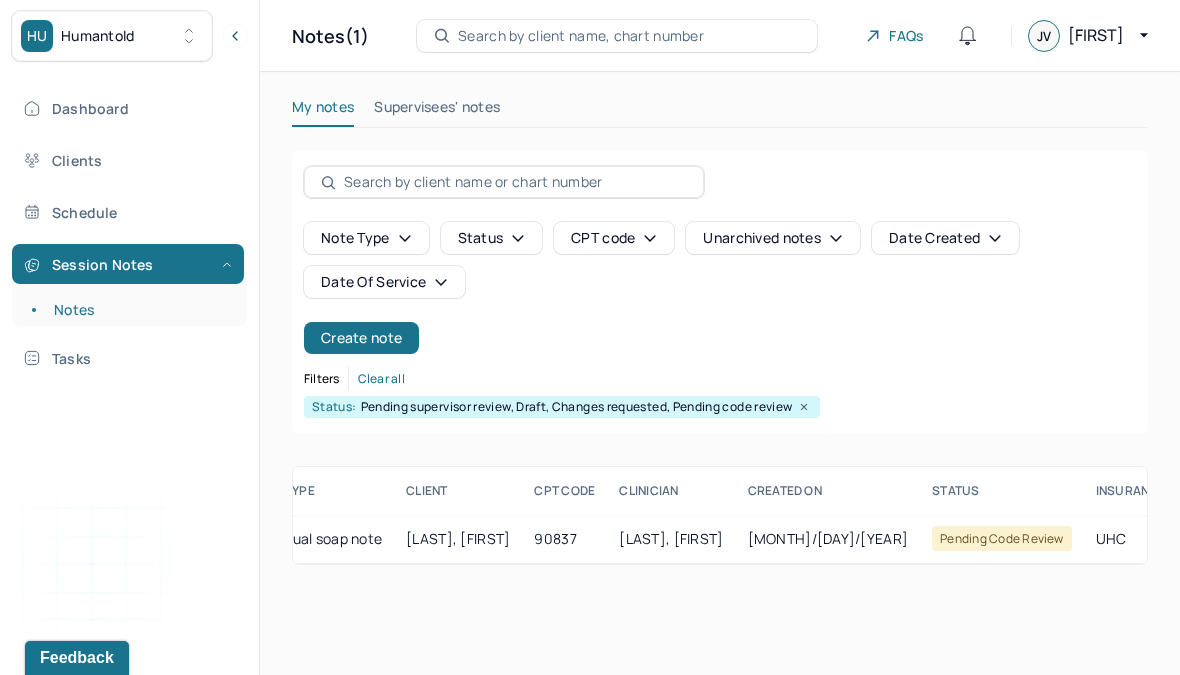 click 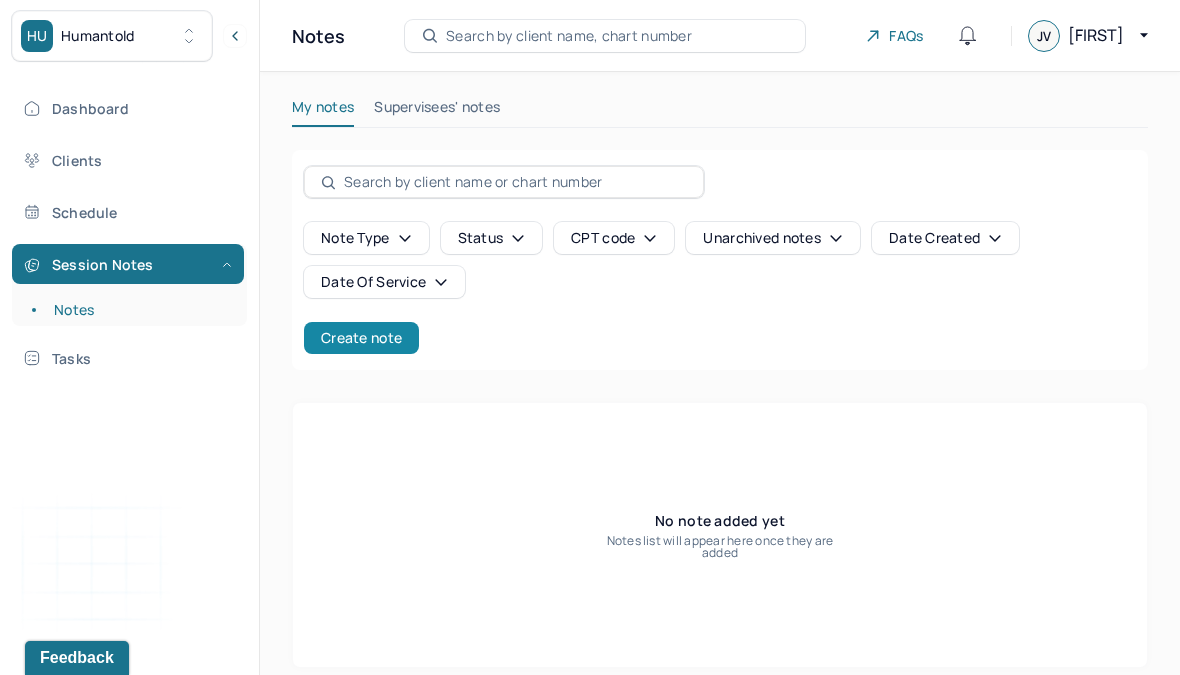 click on "Create note" at bounding box center [361, 338] 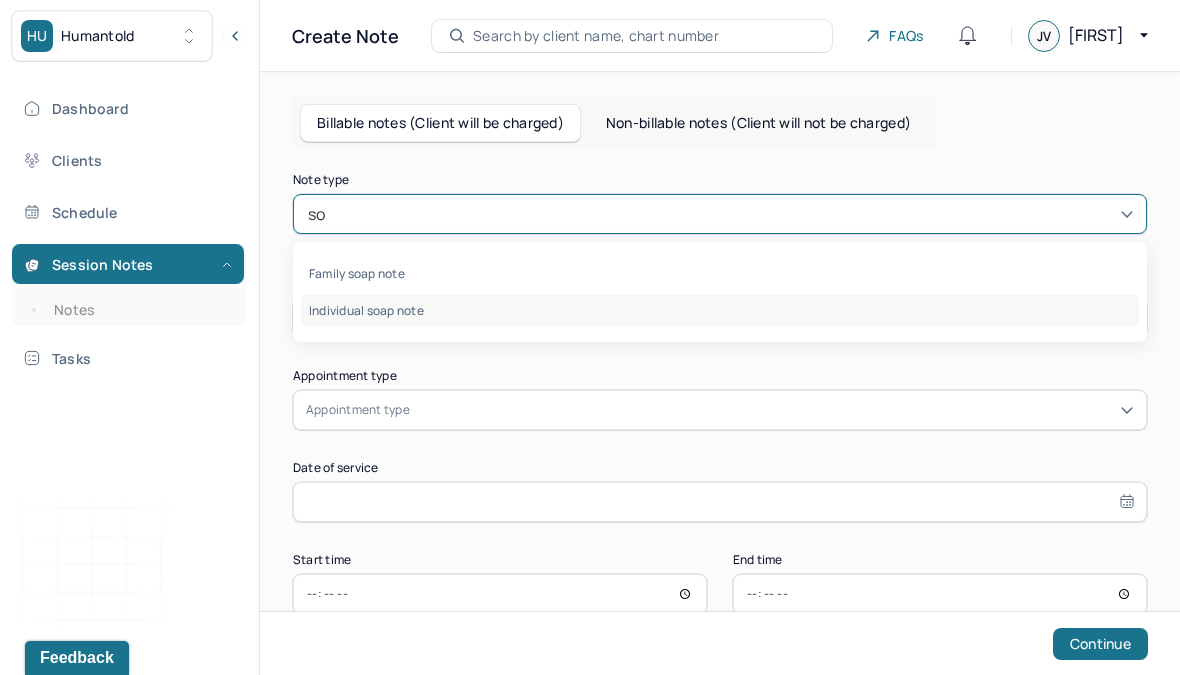 click on "Individual soap note" at bounding box center [720, 310] 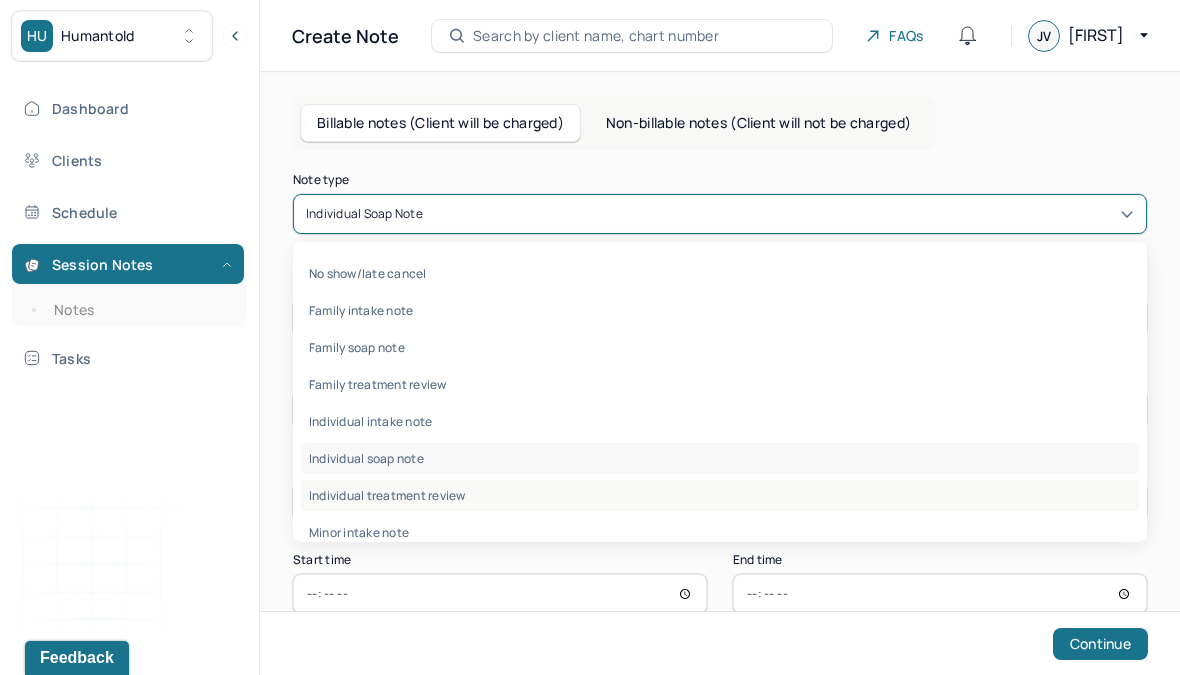 click on "Individual treatment review" at bounding box center [720, 495] 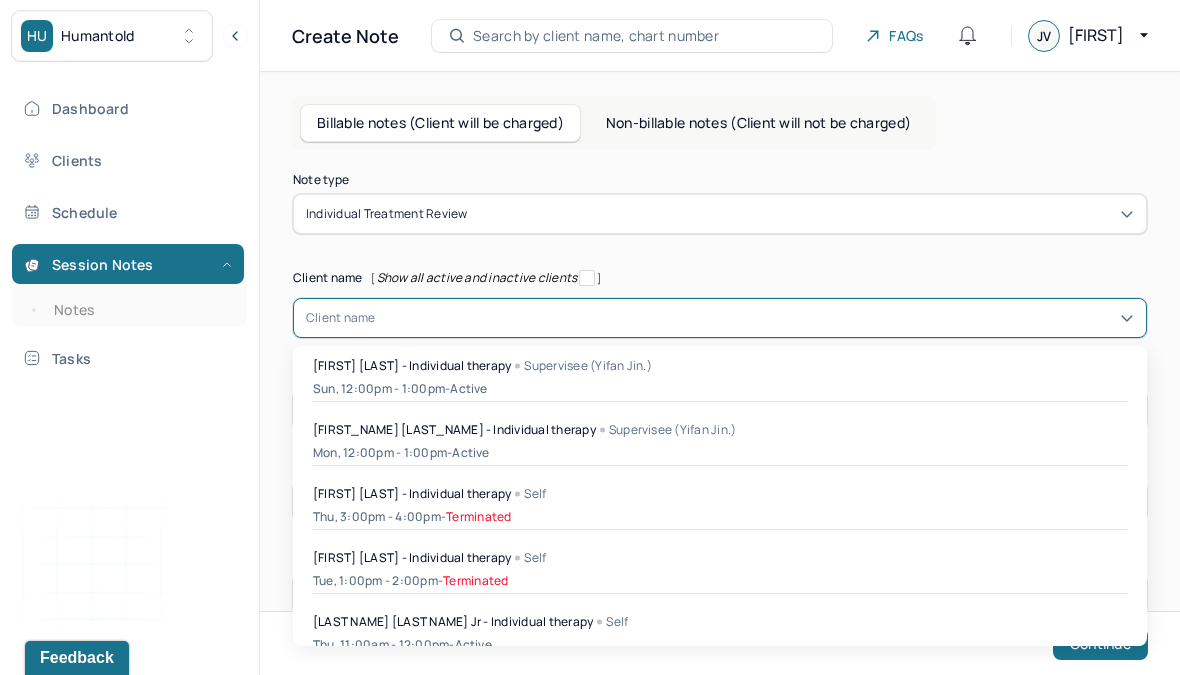 type on "s" 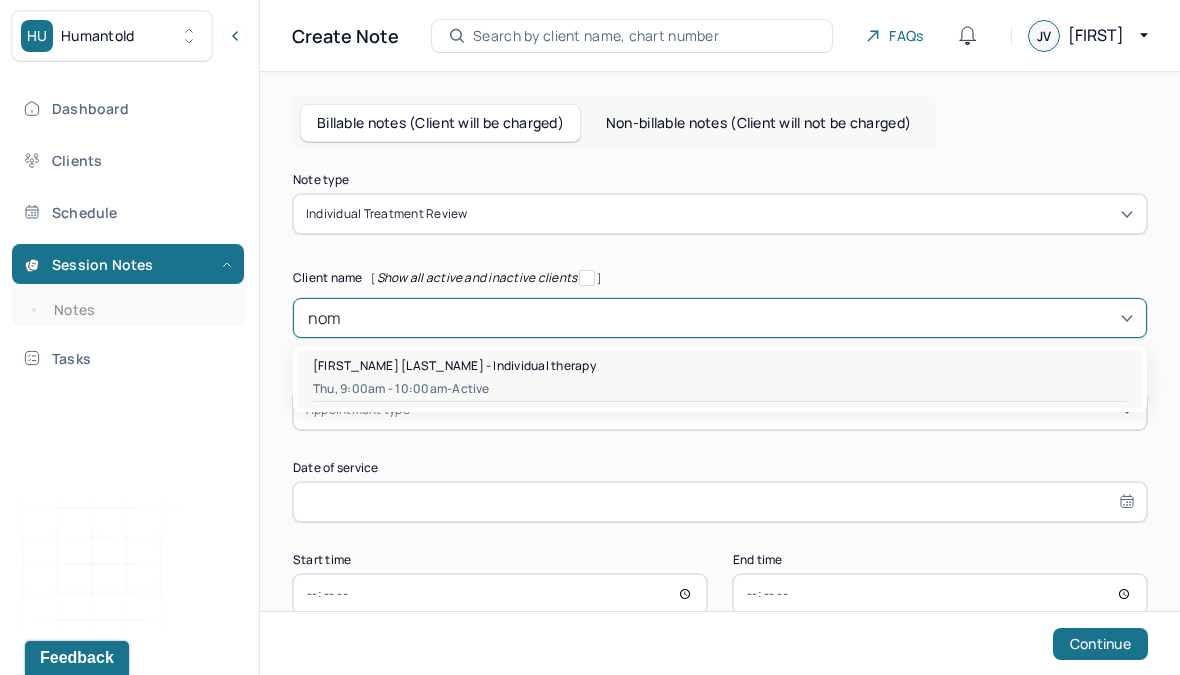 click on "[FIRST_NAME] [LAST_NAME] - Individual therapy" at bounding box center (720, 365) 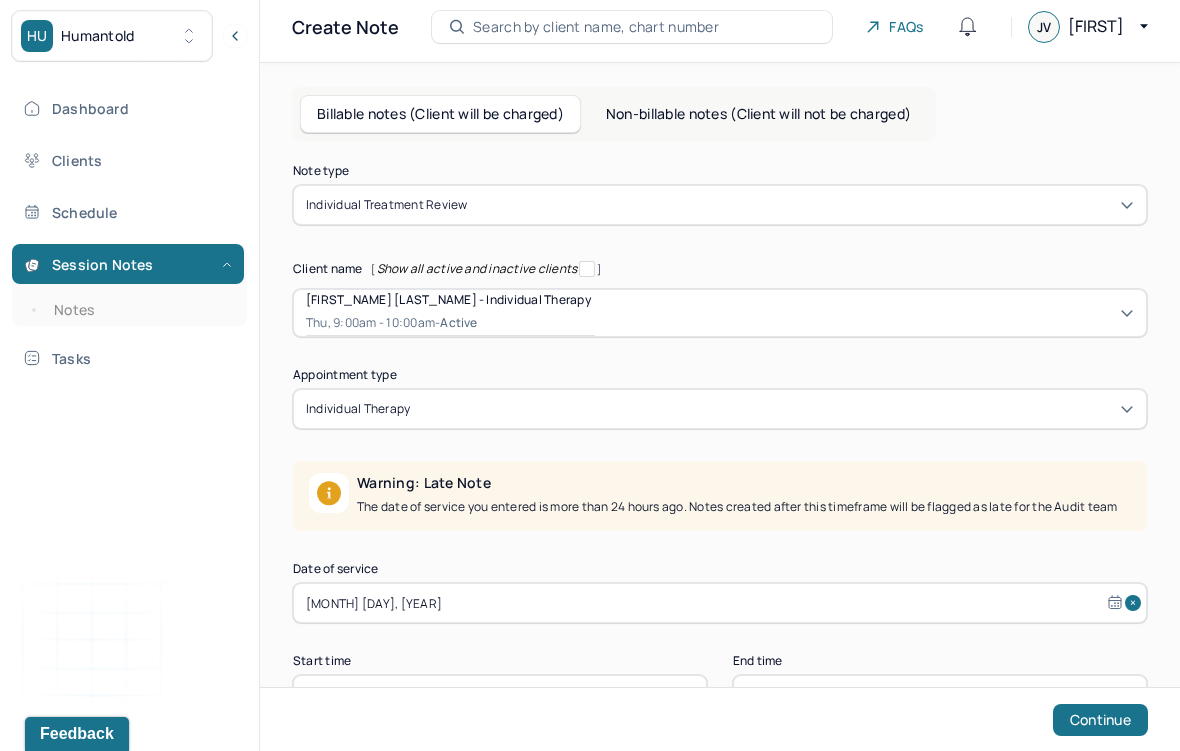 scroll, scrollTop: 79, scrollLeft: 0, axis: vertical 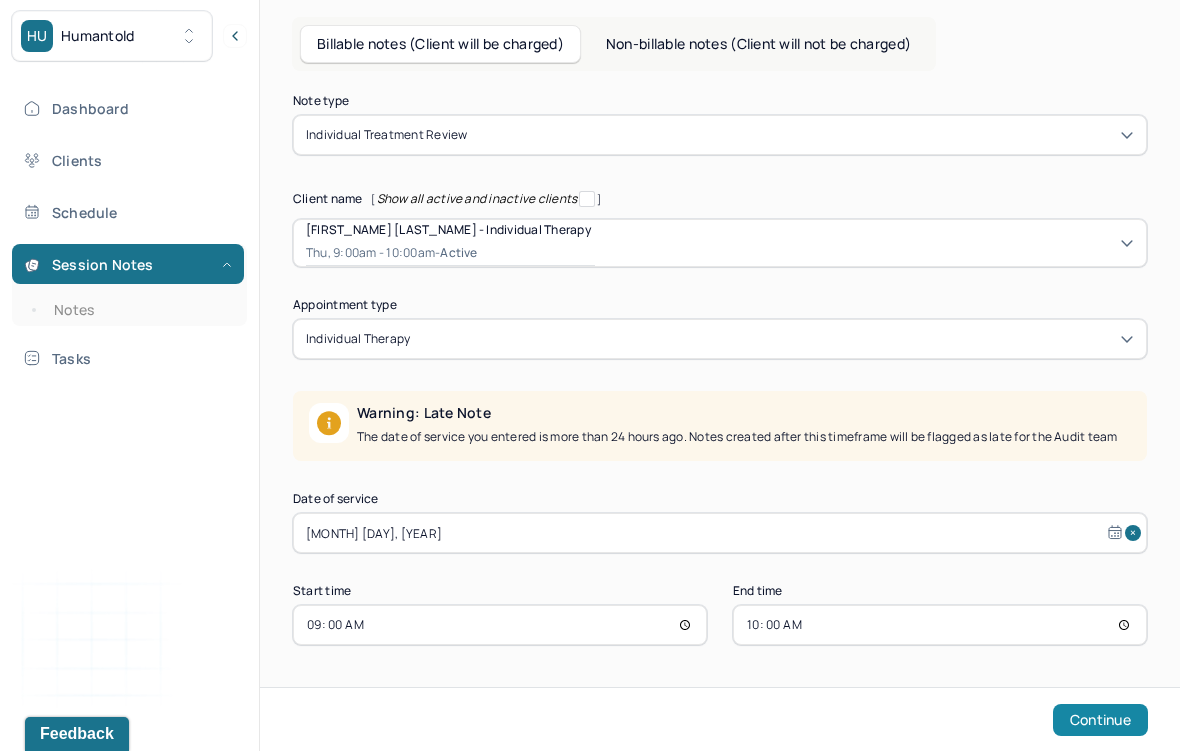 click on "Continue" at bounding box center [1100, 720] 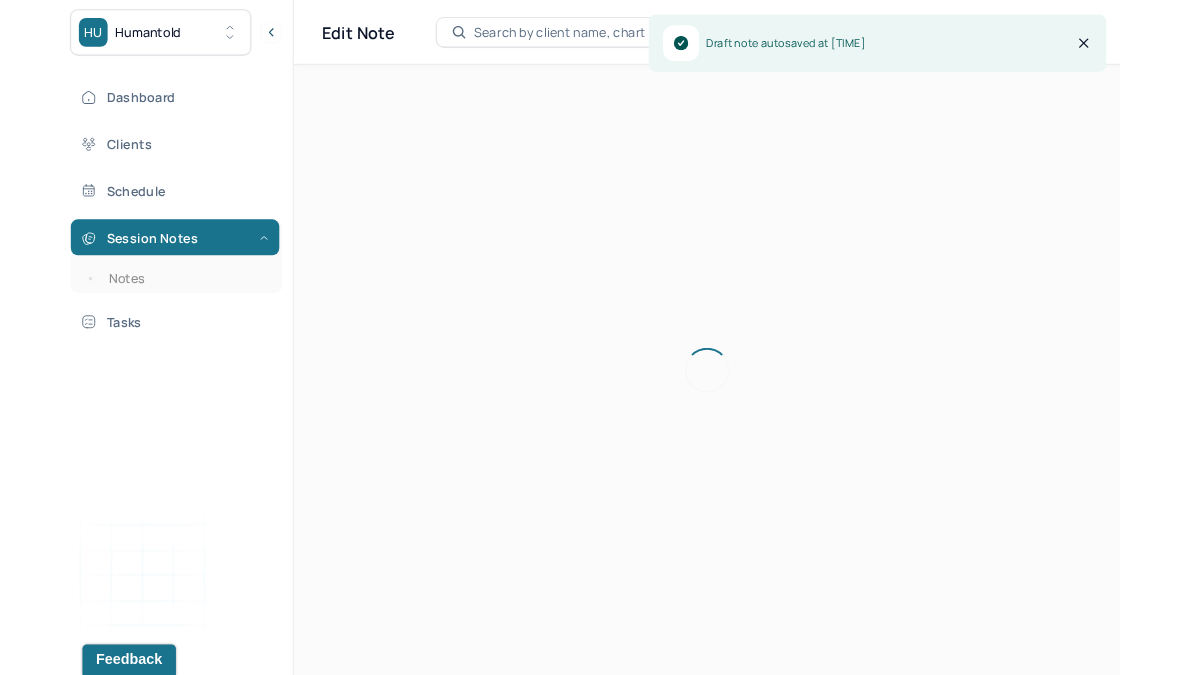 scroll, scrollTop: 0, scrollLeft: 0, axis: both 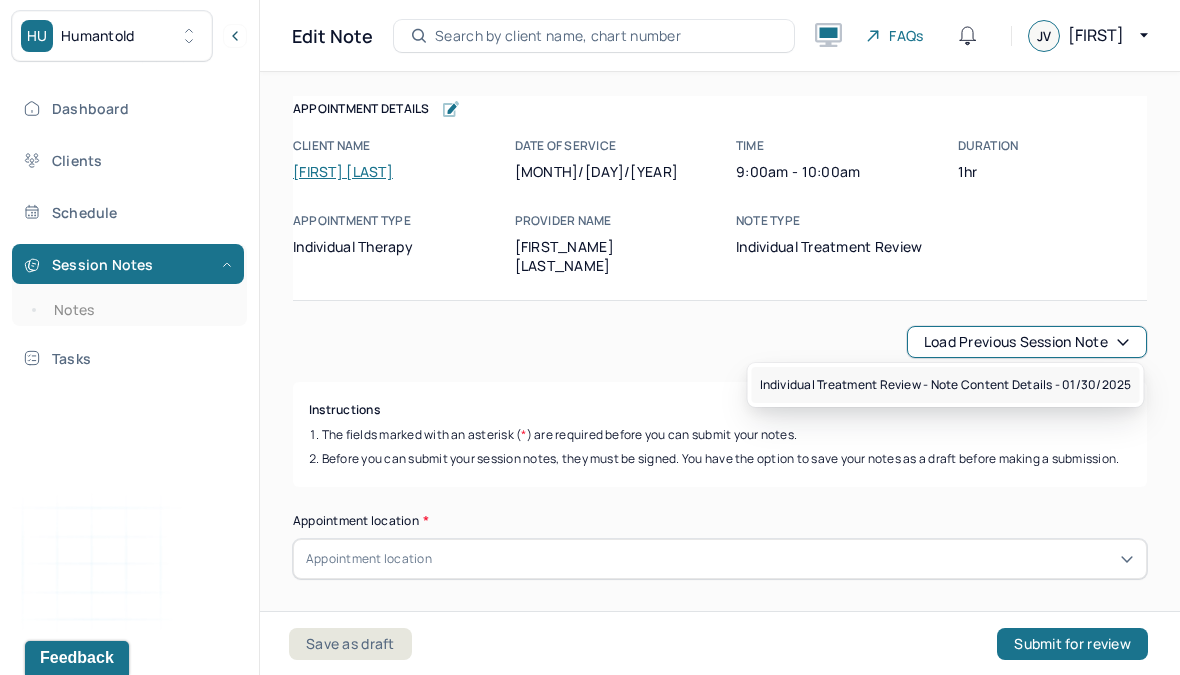 click on "Individual treatment review   - Note content Details -   [DATE]" at bounding box center [946, 385] 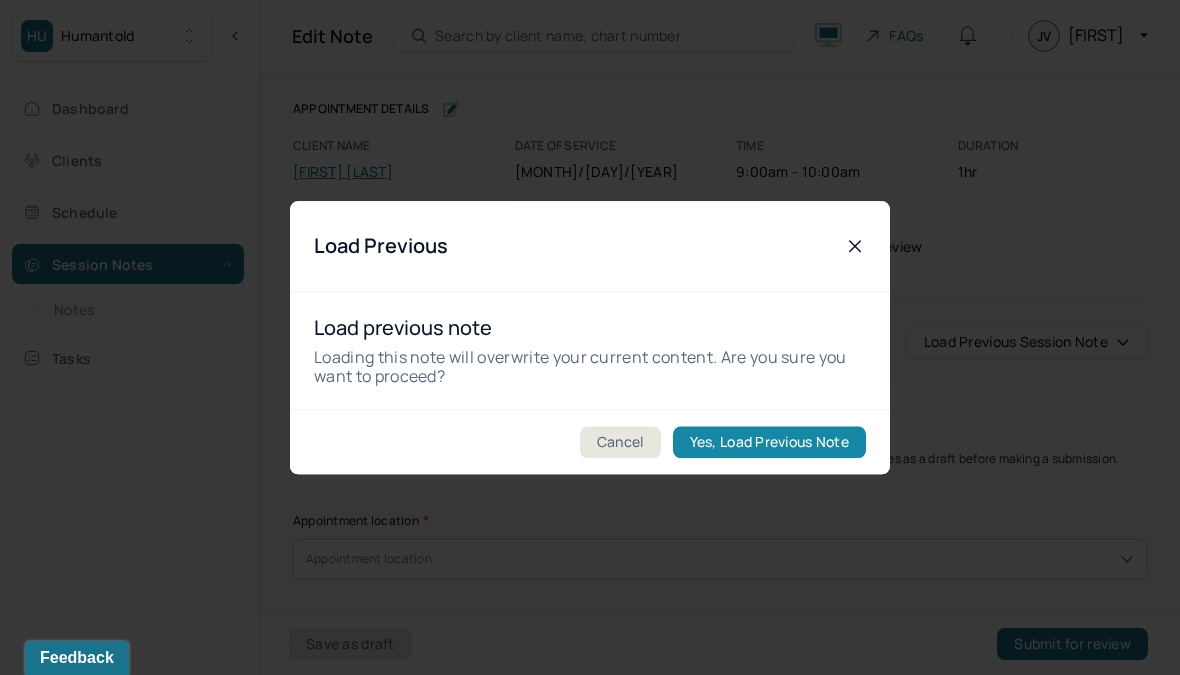 click on "Yes, Load Previous Note" at bounding box center [769, 442] 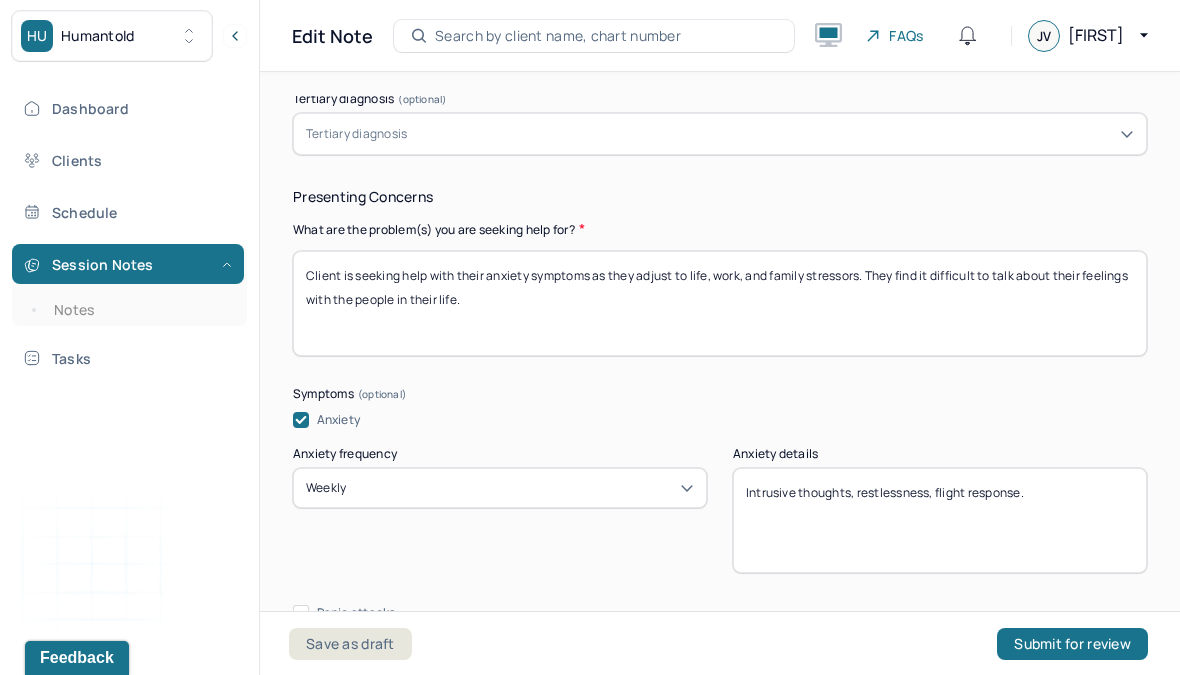 scroll, scrollTop: 745, scrollLeft: 0, axis: vertical 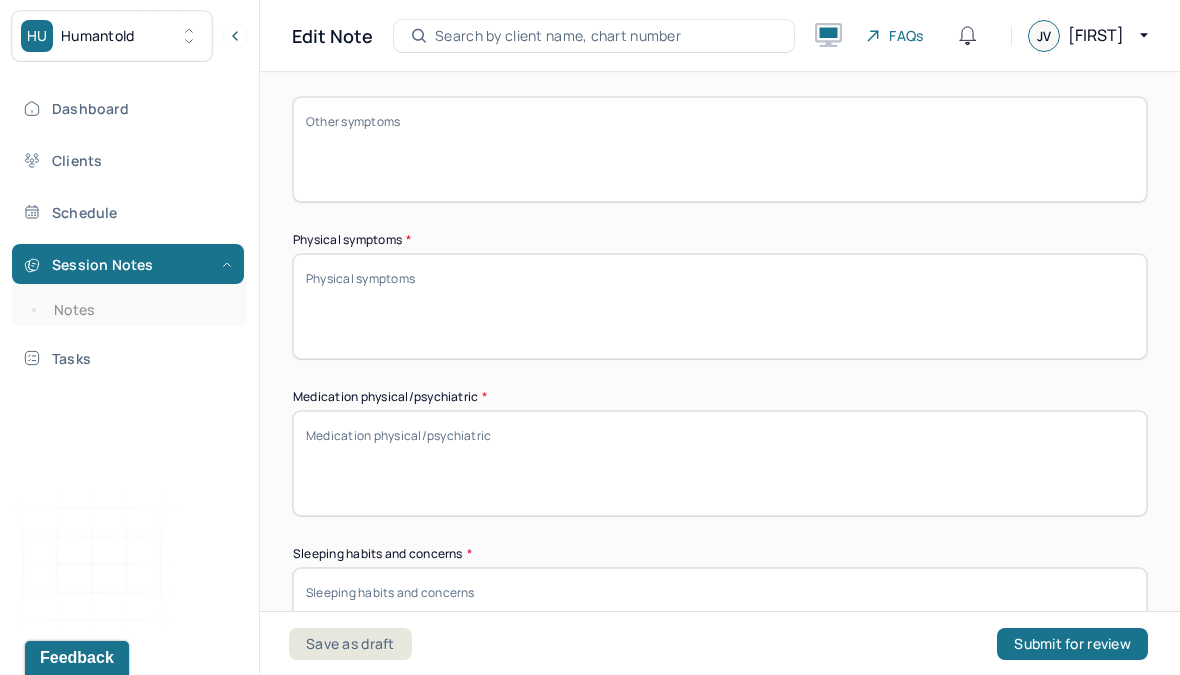 click on "Physical symptoms *" at bounding box center (720, 306) 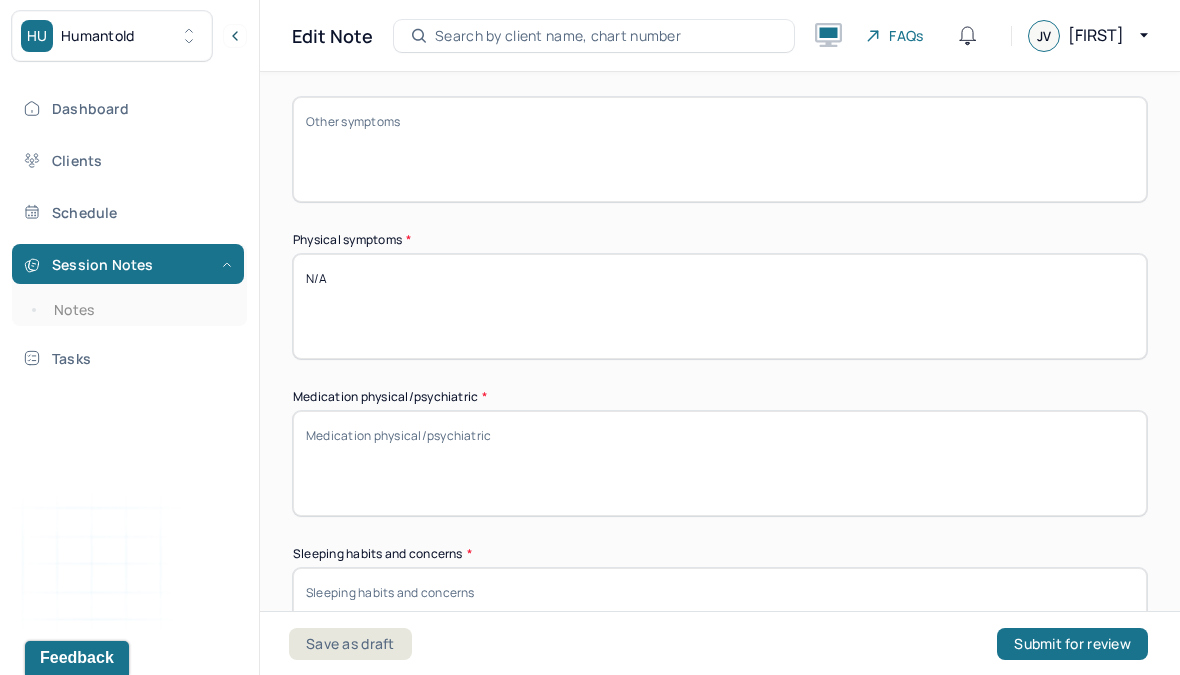type on "N/A" 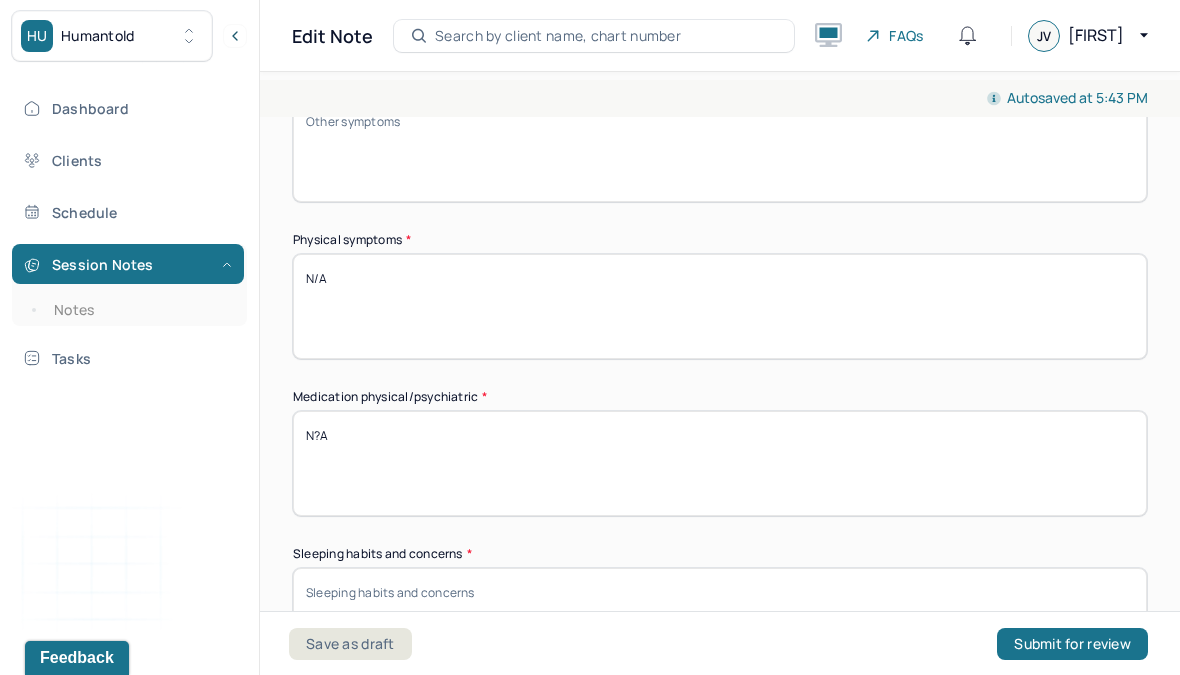 click on "N?A" at bounding box center (720, 463) 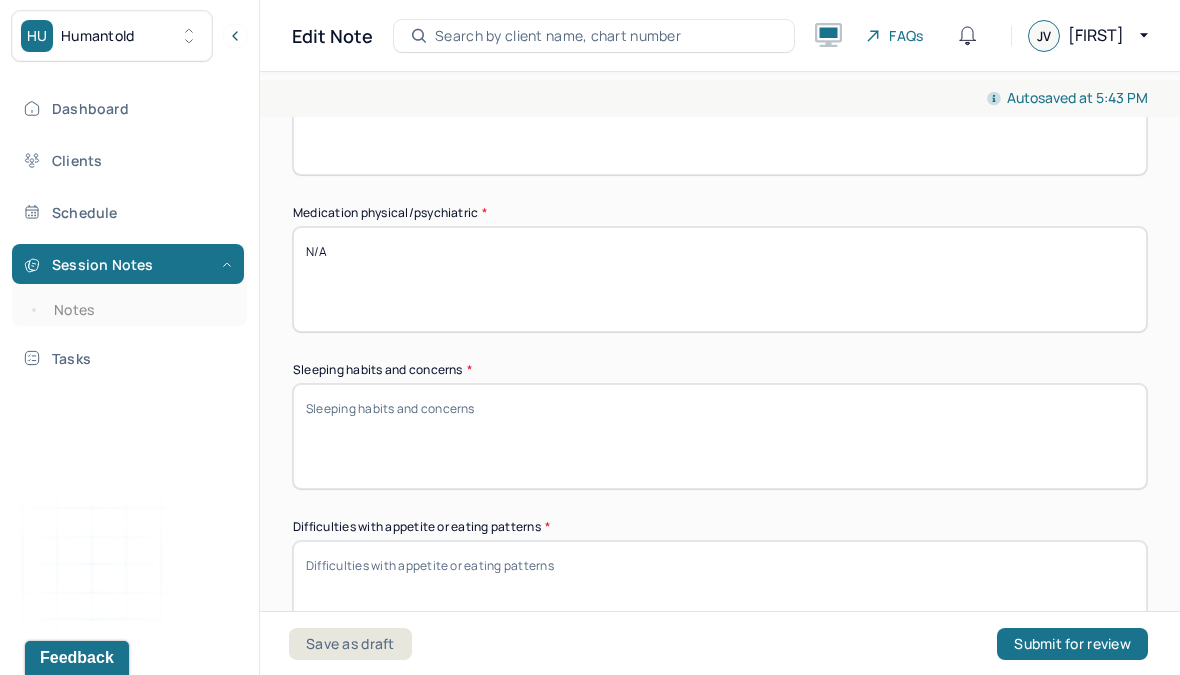 scroll, scrollTop: 1810, scrollLeft: 0, axis: vertical 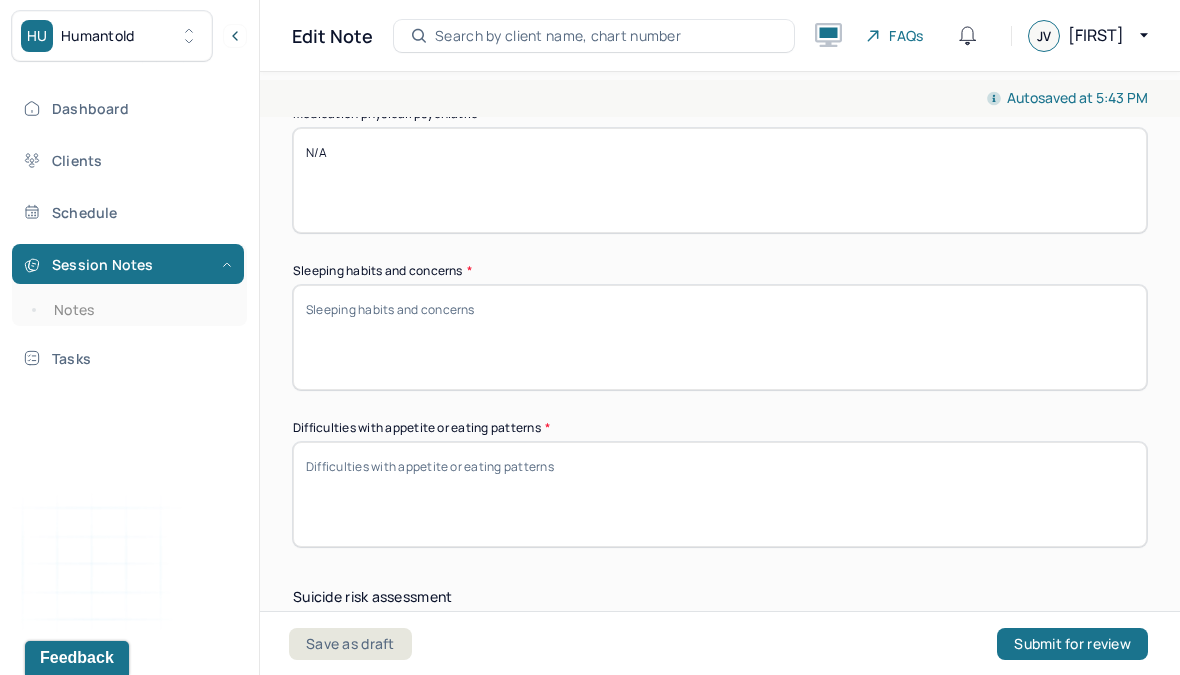 type on "N/A" 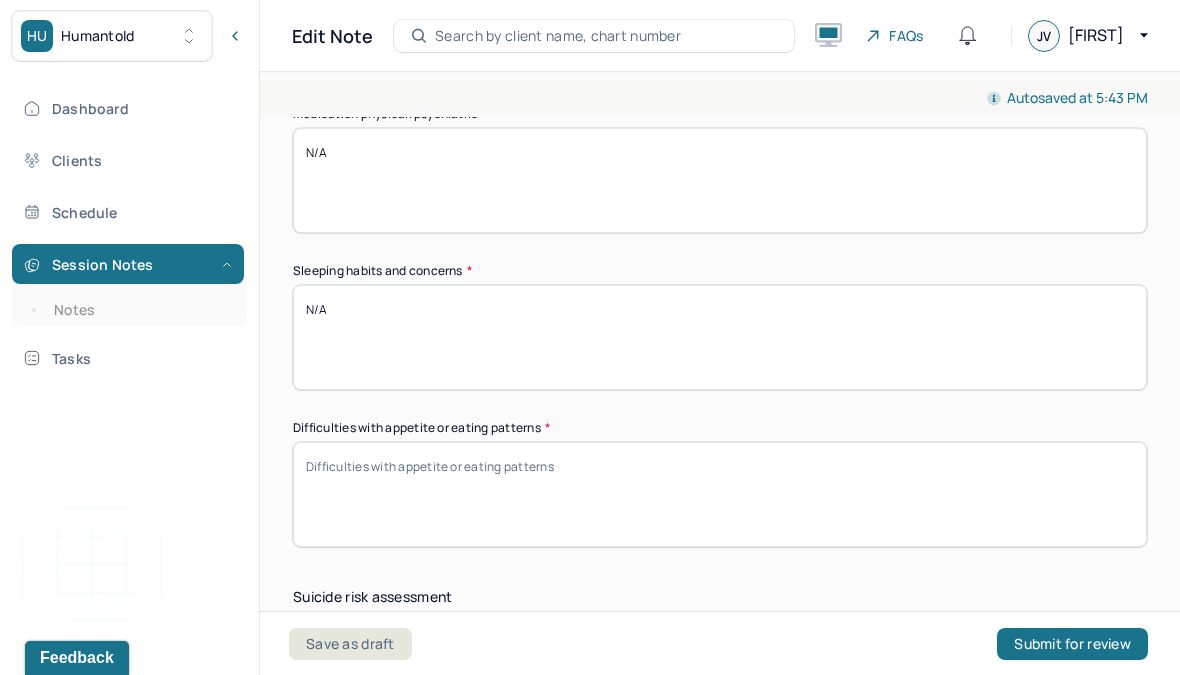 type on "N/A" 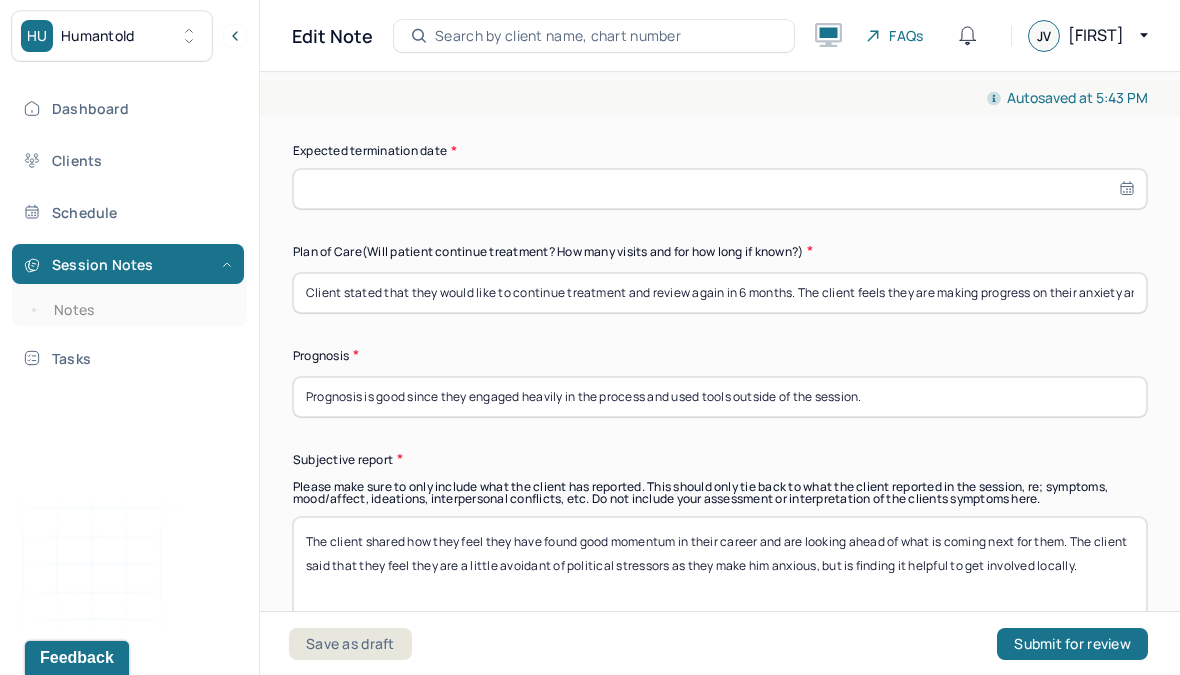scroll, scrollTop: 5622, scrollLeft: 0, axis: vertical 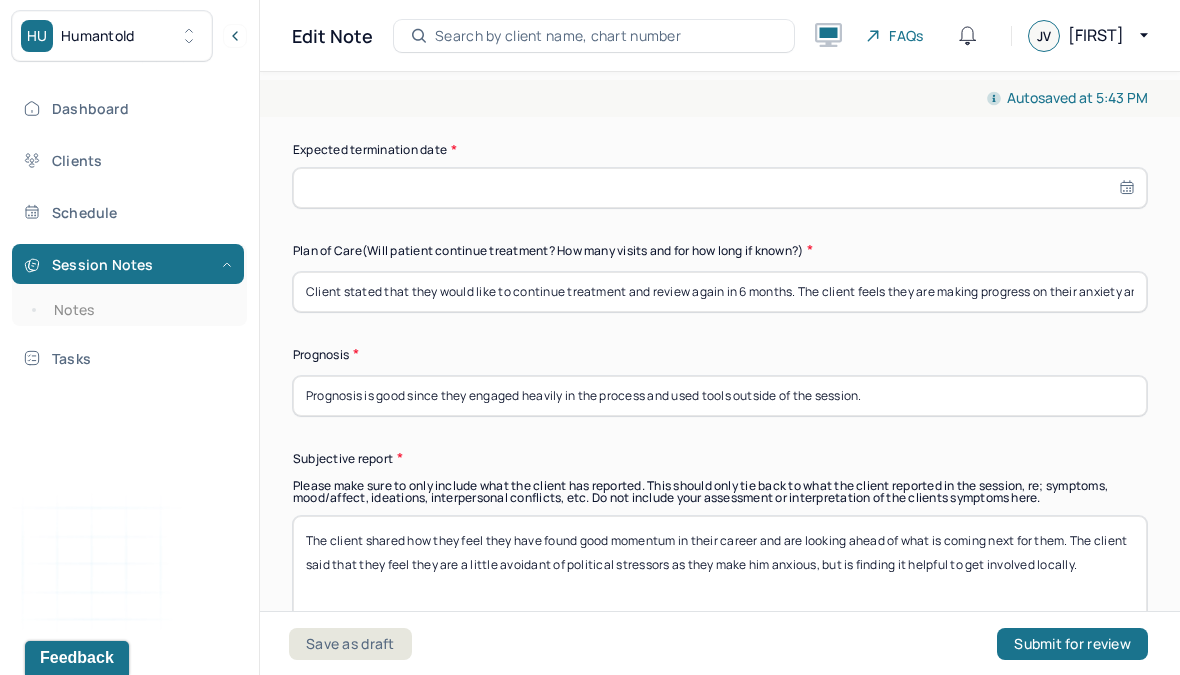 type on "N/A" 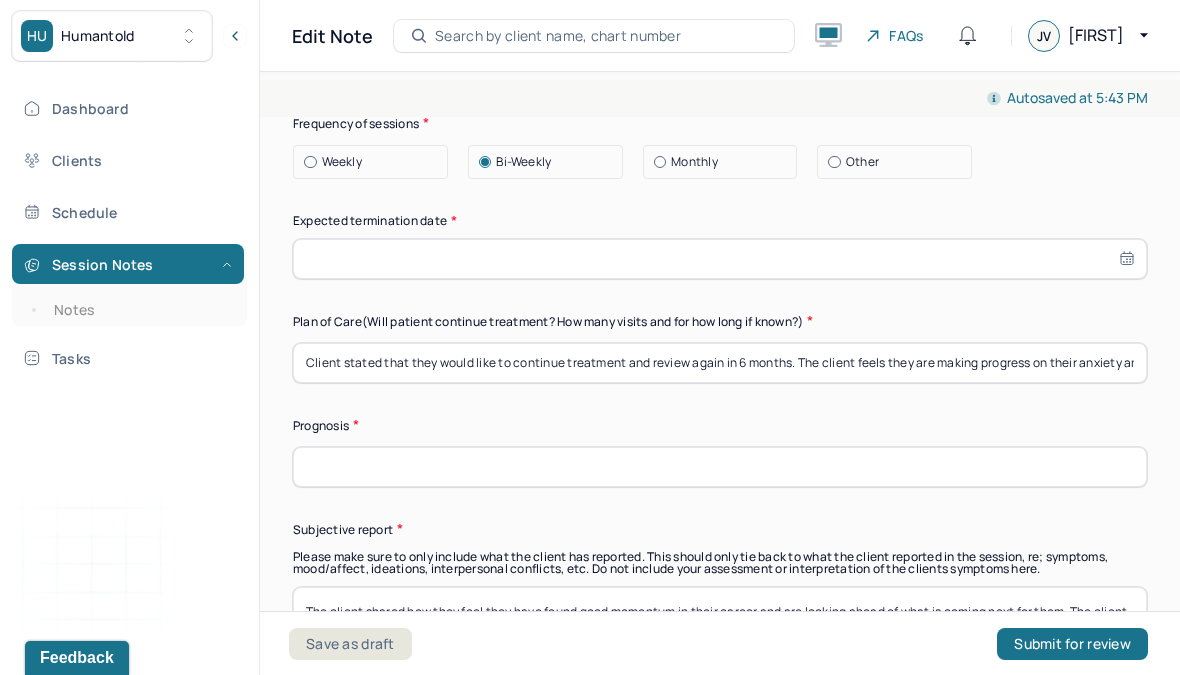 scroll, scrollTop: 5567, scrollLeft: 0, axis: vertical 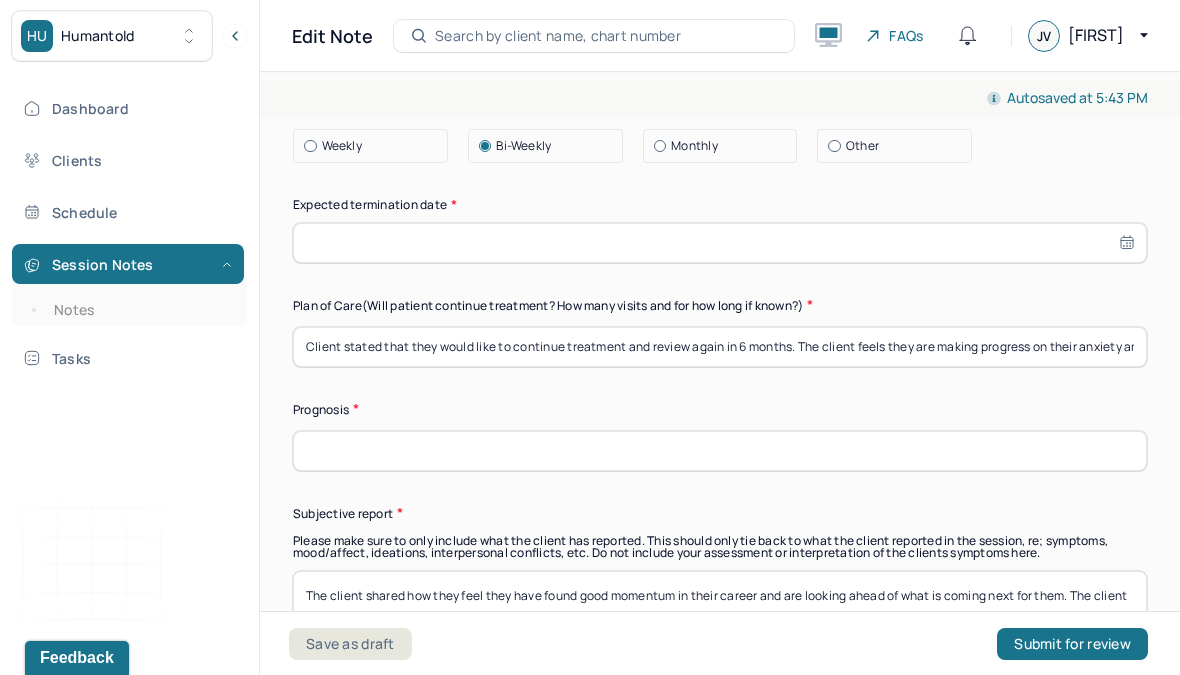 type 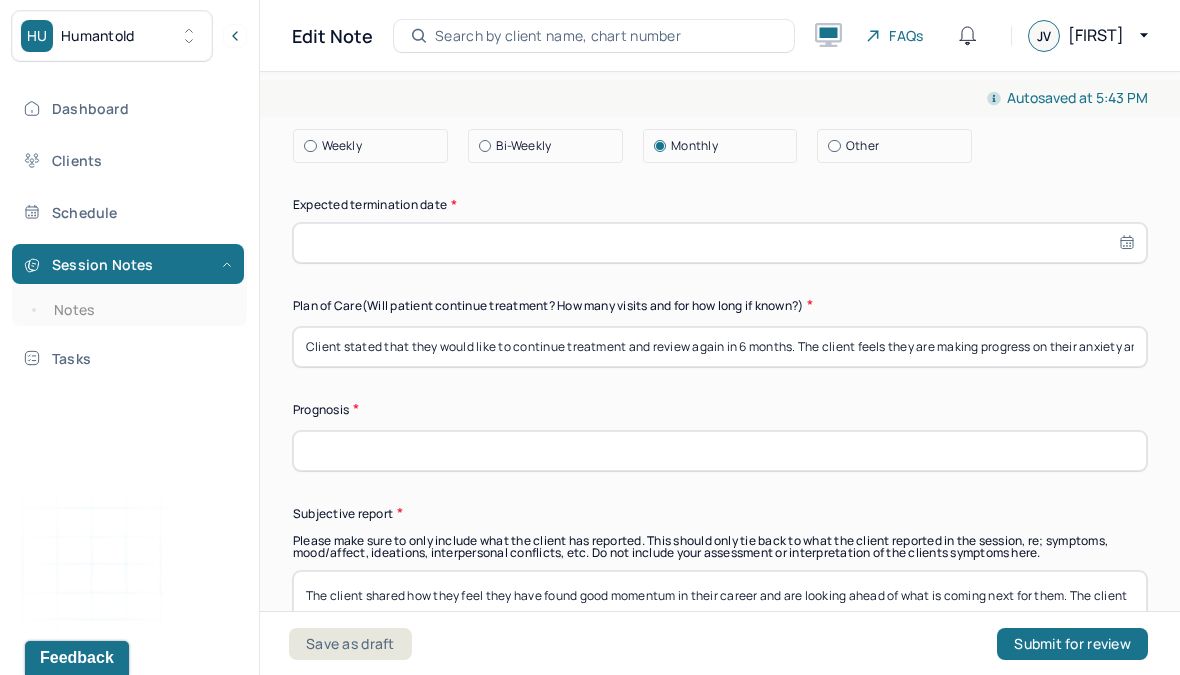 click at bounding box center (720, 243) 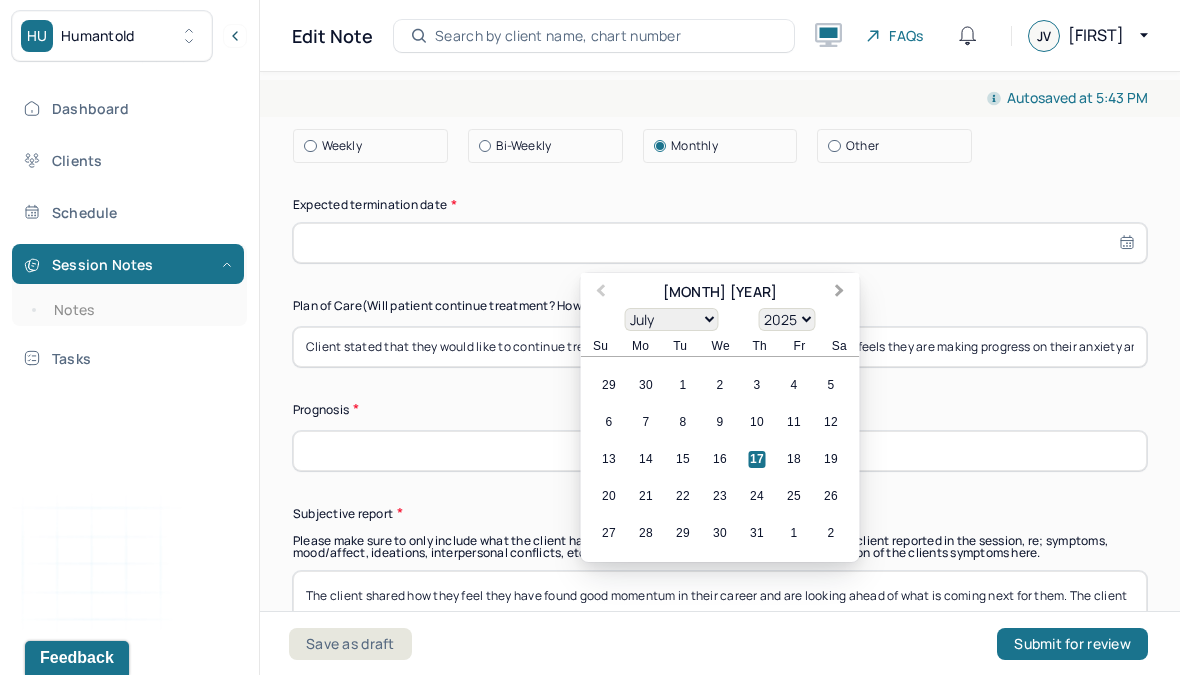 click on "Next Month" at bounding box center (842, 294) 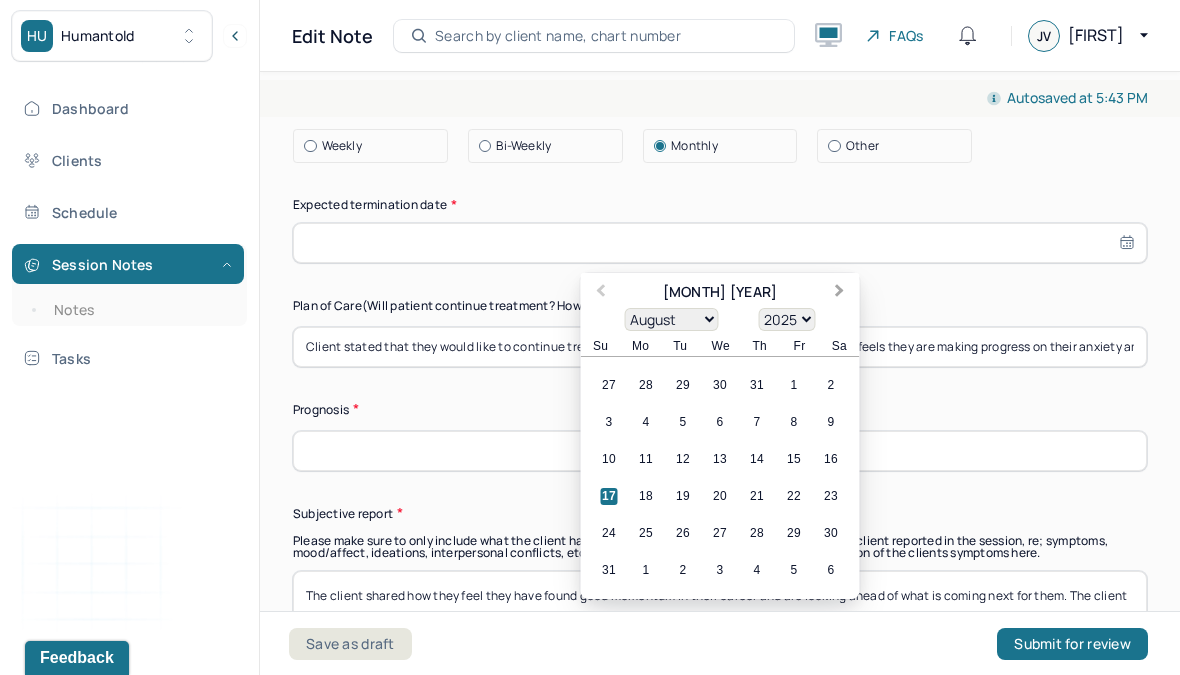 click on "Next Month" at bounding box center [840, 292] 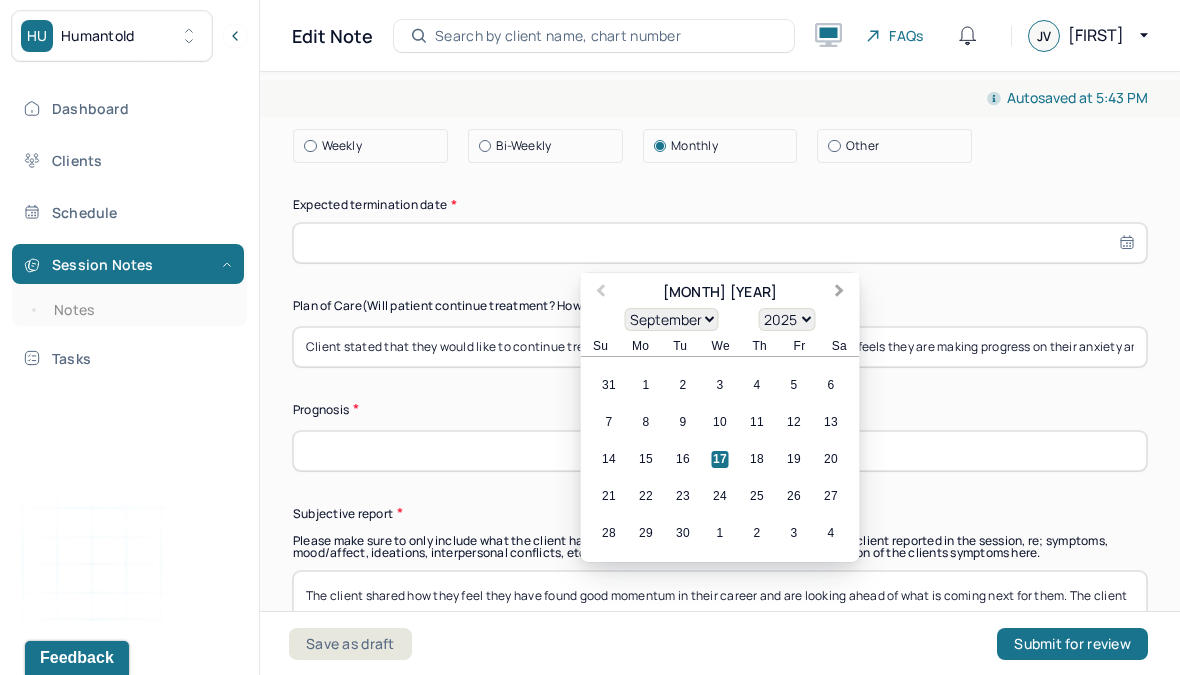 click on "Next Month" at bounding box center (840, 292) 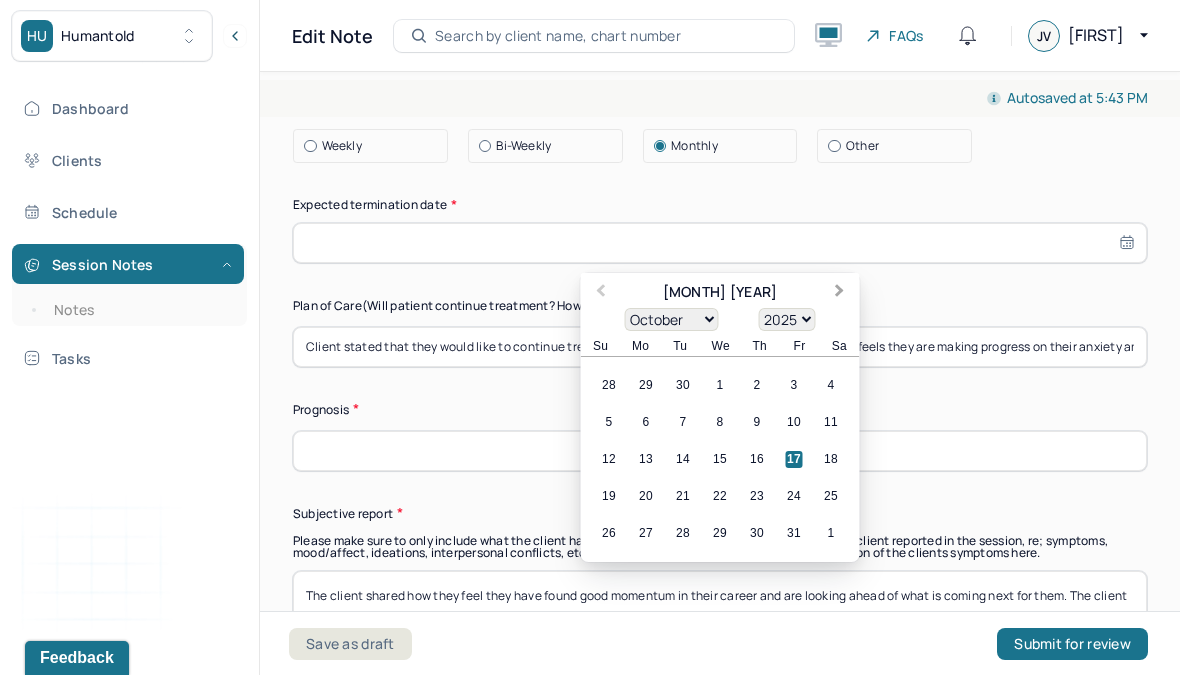 click on "Next Month" at bounding box center [840, 292] 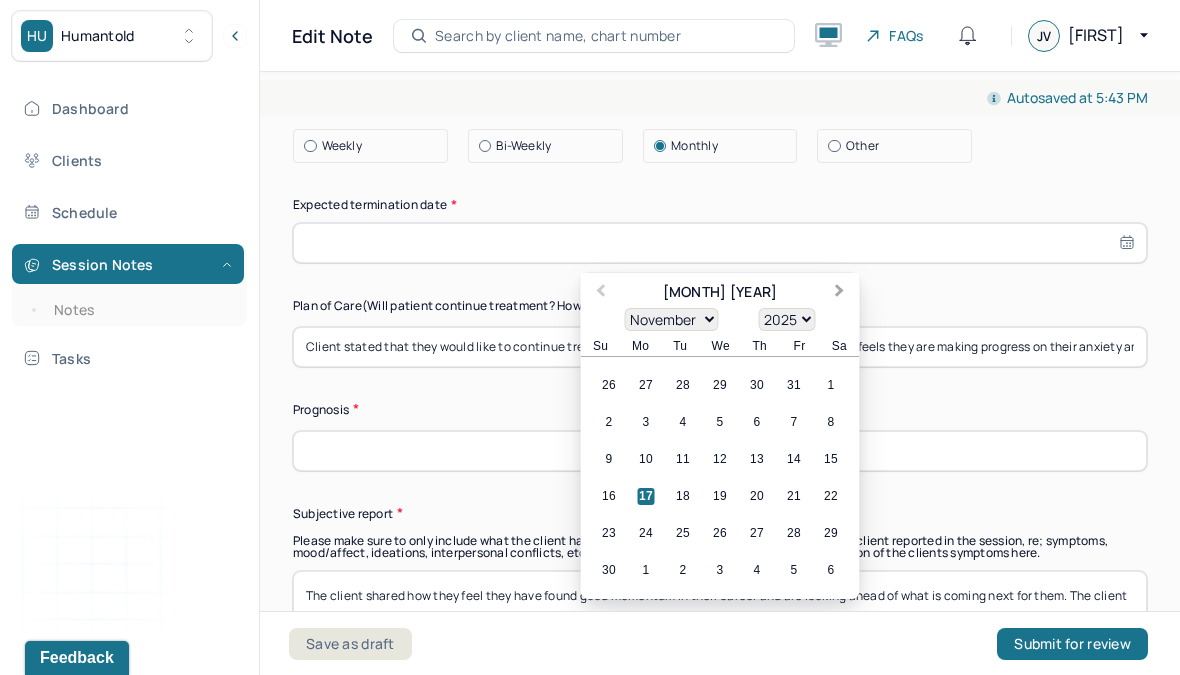 click on "Next Month" at bounding box center (842, 294) 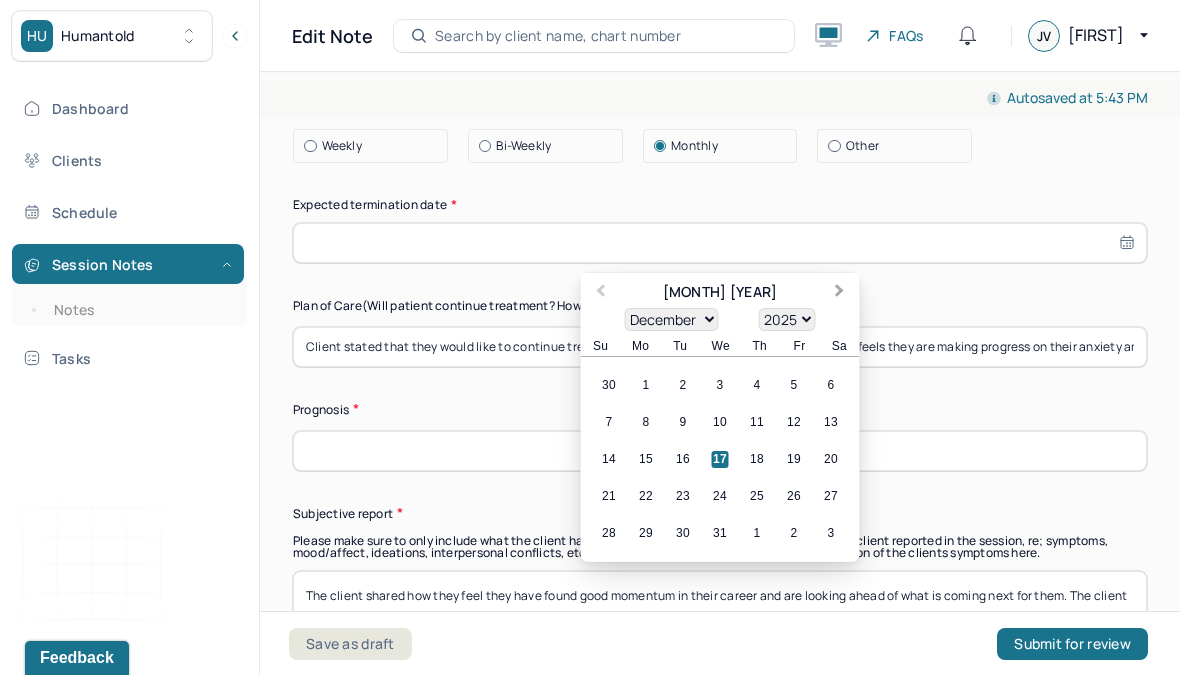 click on "Next Month" at bounding box center (840, 292) 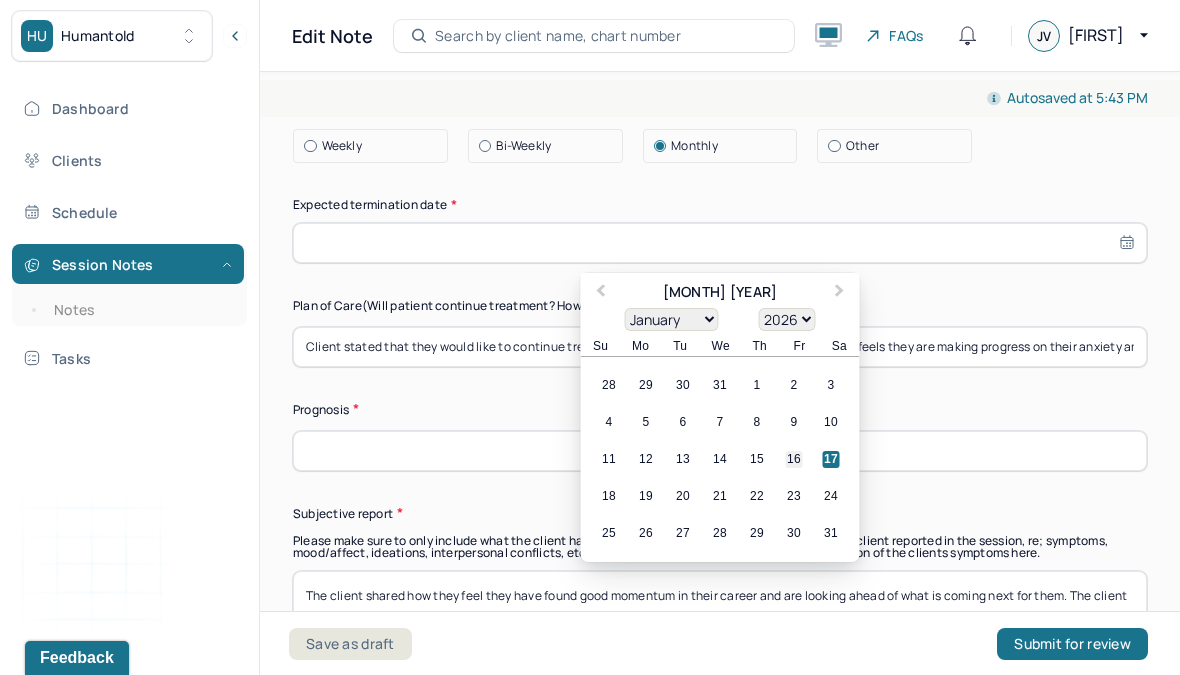 click on "16" at bounding box center (794, 459) 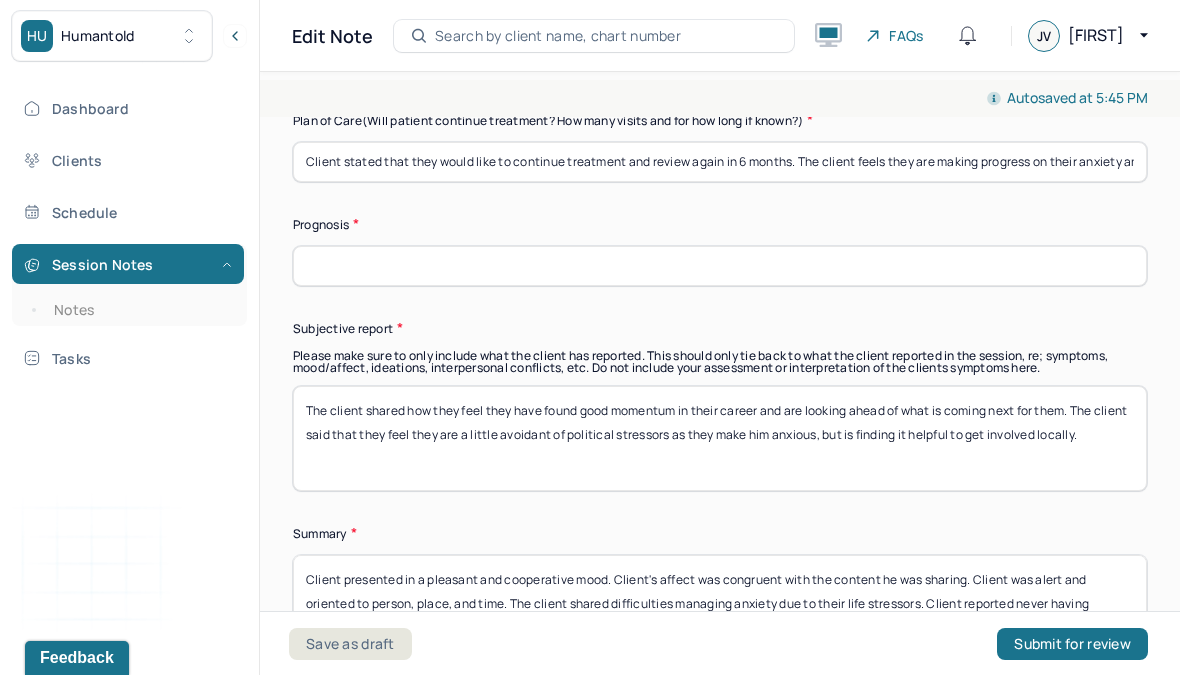 scroll, scrollTop: 5750, scrollLeft: 0, axis: vertical 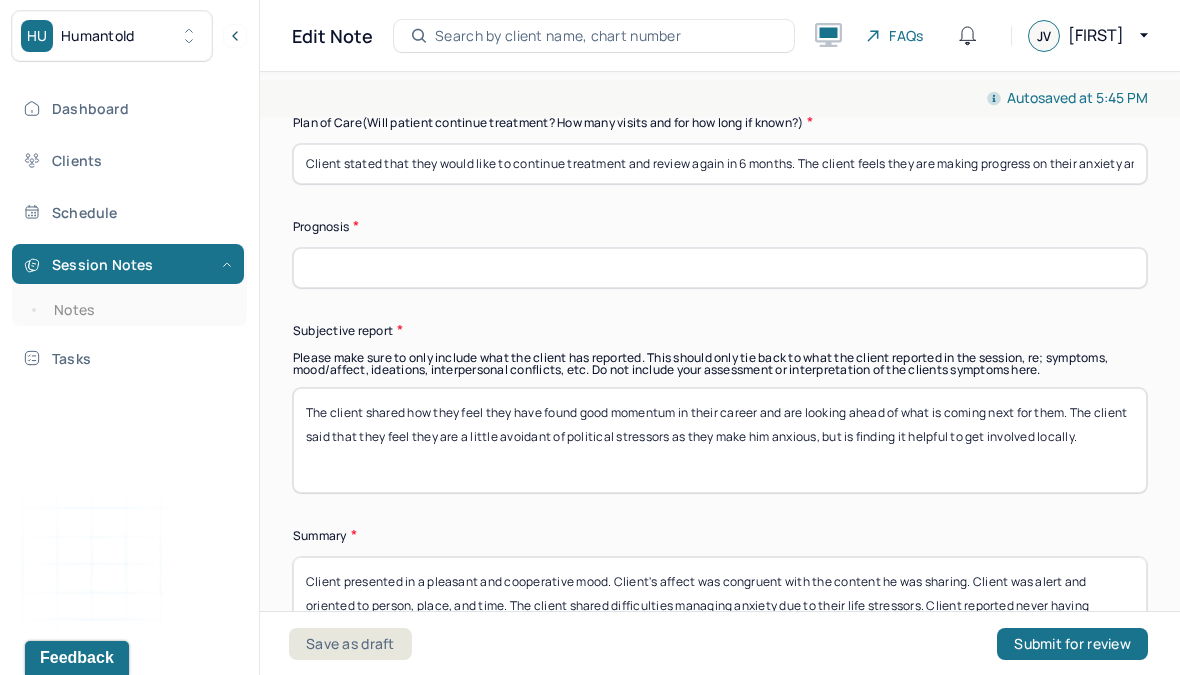 click at bounding box center (720, 268) 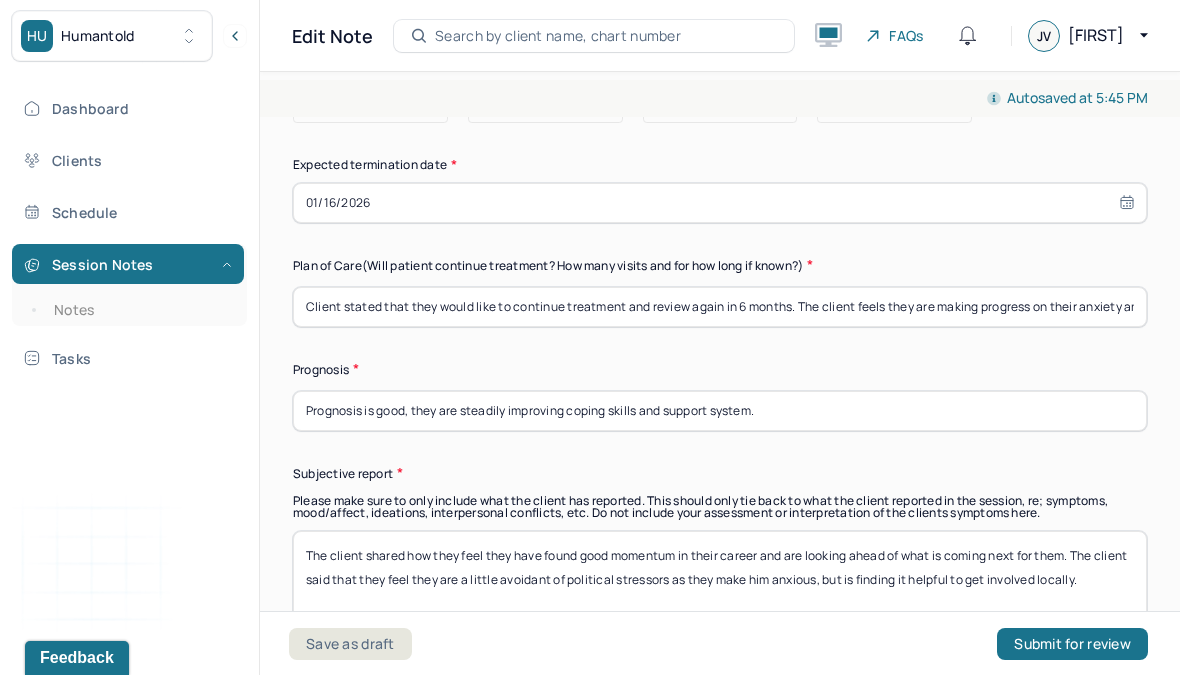 scroll, scrollTop: 5606, scrollLeft: 0, axis: vertical 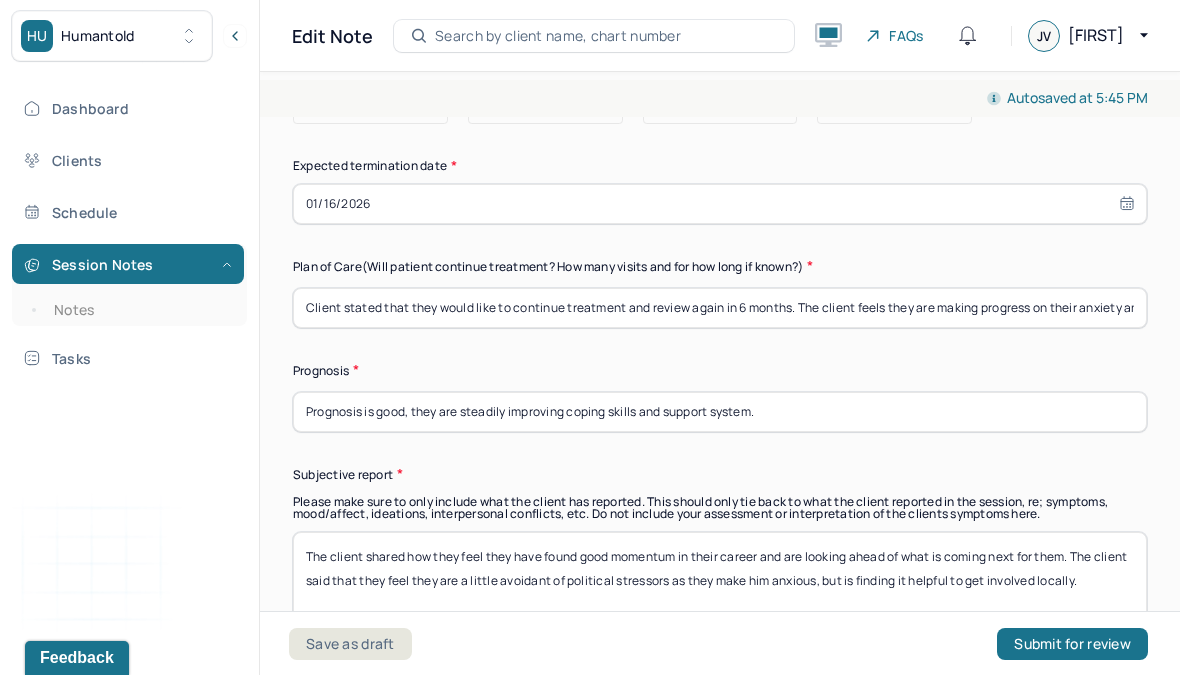 type on "Prognosis is good, they are steadily improving coping skills and support system." 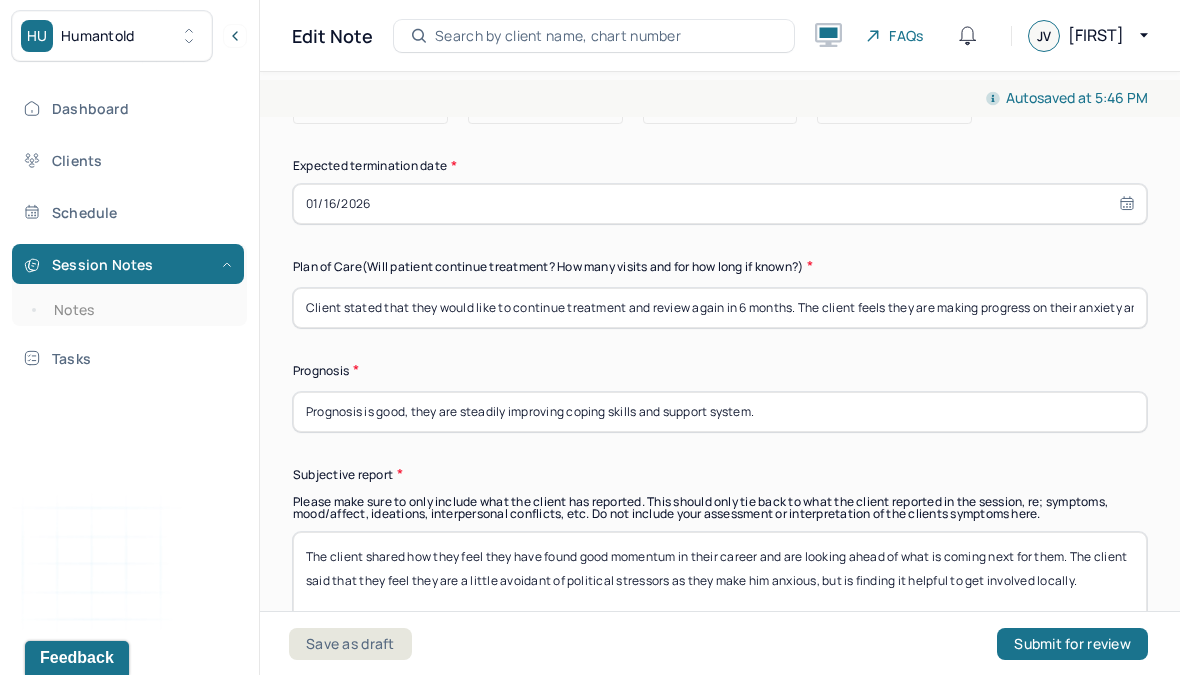 click on "Client stated that they would like to continue treatment and review again in 6 months. The client feels they are making progress on their anxiety and realizing how it stems from childhood values and expectations. The client is finding it helpful to reinforce CBT and ACT practices to address their limiting beliefs." at bounding box center [720, 308] 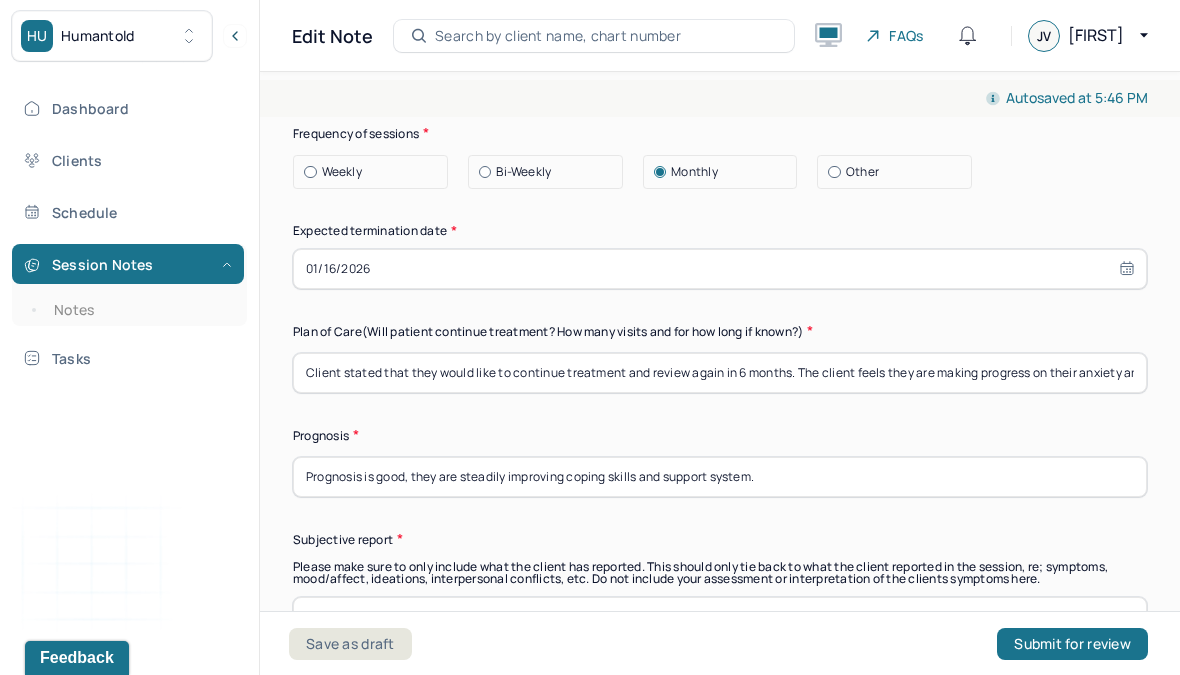 scroll, scrollTop: 5545, scrollLeft: 0, axis: vertical 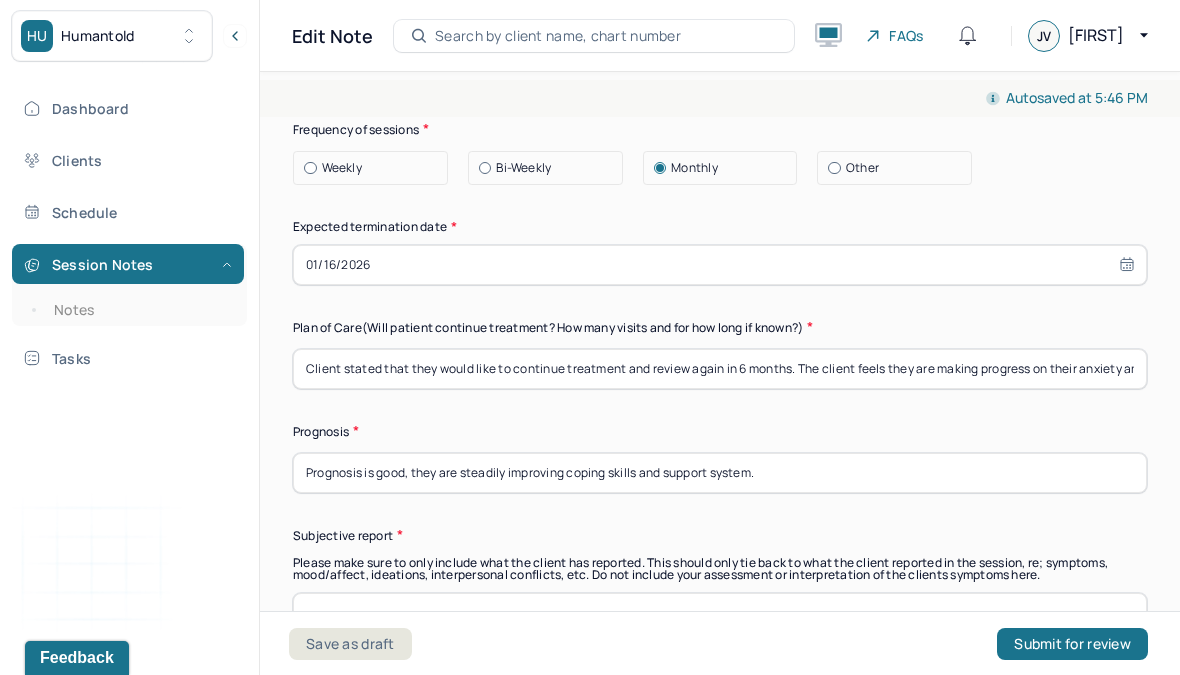 click on "Client stated that they would like to continue treatment and review again in 6 months. The client feels they are making progress on their anxiety and realizing how it stems from childhood values and expectations. The client is finding it helpful to reinforce CBT and ACT practices to address their limiting beliefs." at bounding box center (720, 369) 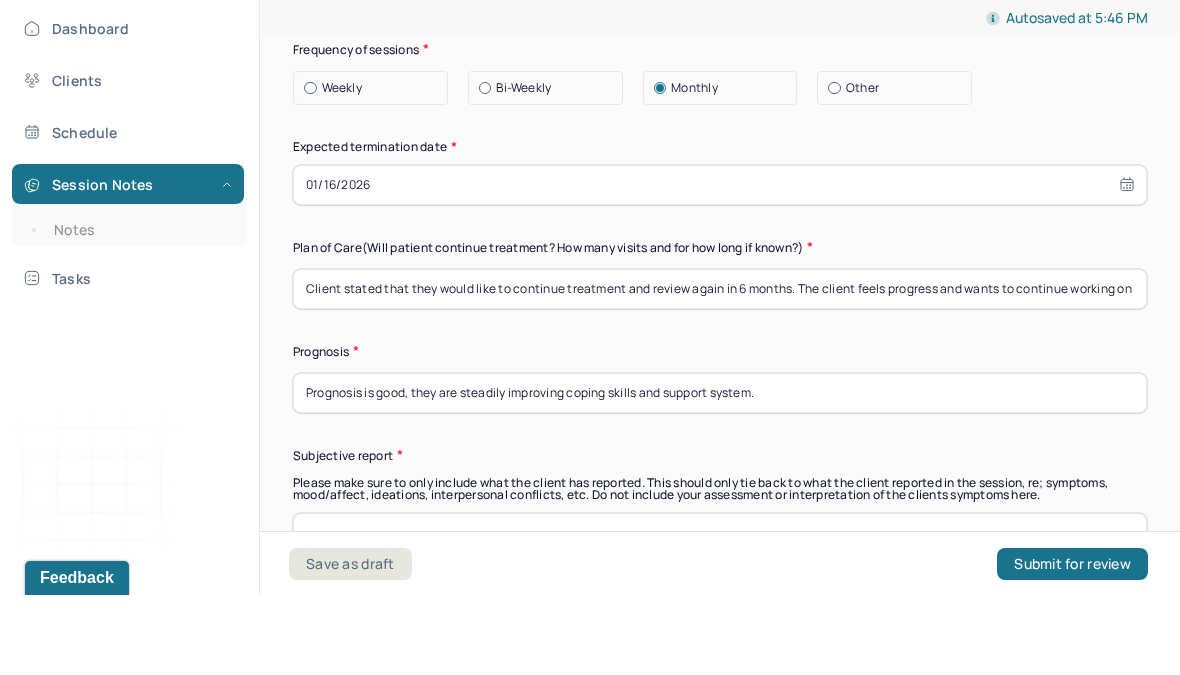 scroll, scrollTop: 25, scrollLeft: 0, axis: vertical 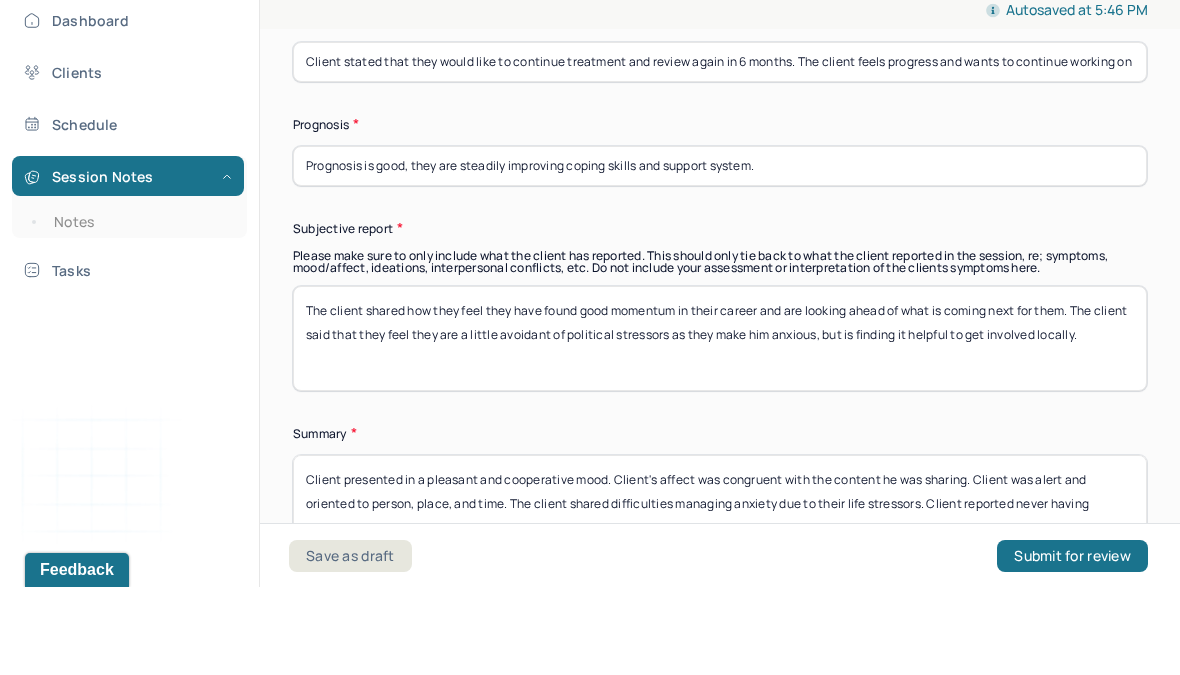 type on "Client stated that they would like to continue treatment and review again in 6 months. The client feels progress and wants to continue working on combatting perfectionism and feeling enough." 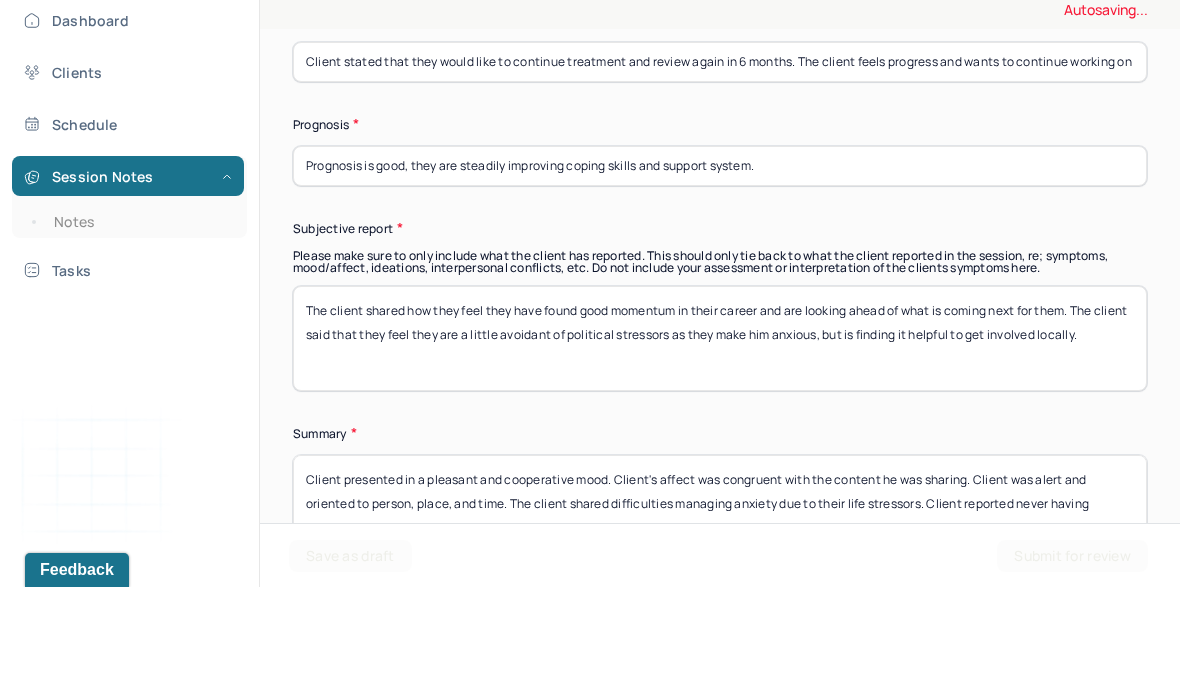 click on "The client shared how they feel they have found good momentum in their career and are looking ahead of what is coming next for them. The client said that they feel they are a little avoidant of political stressors as they make him anxious, but is finding it helpful to get involved locally." at bounding box center (720, 426) 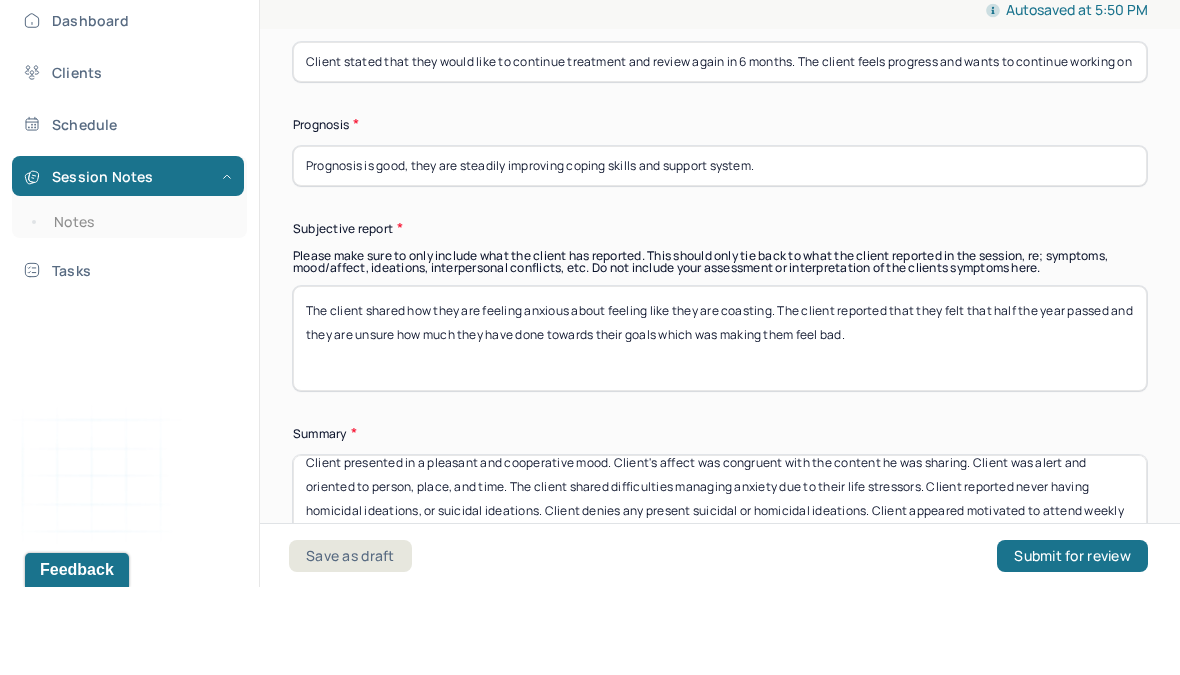 scroll, scrollTop: 17, scrollLeft: 0, axis: vertical 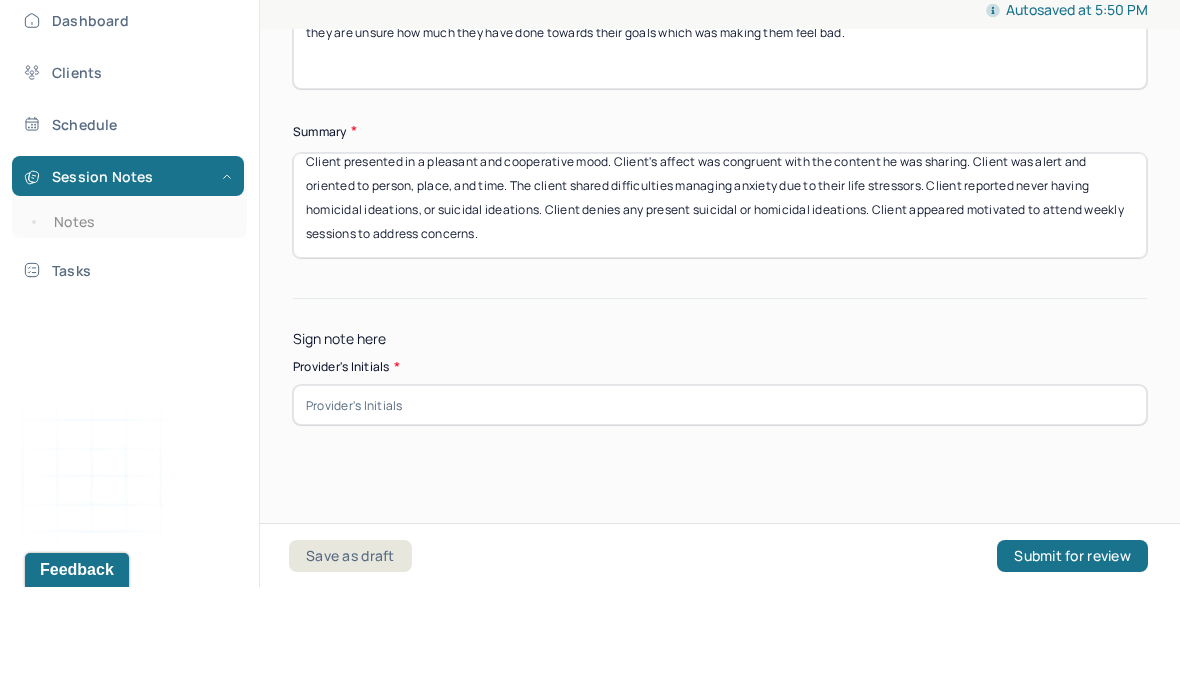 type on "The client shared how they are feeling anxious about feeling like they are coasting. The client reported that they felt that half the year passed and they are unsure how much they have done towards their goals which was making them feel bad." 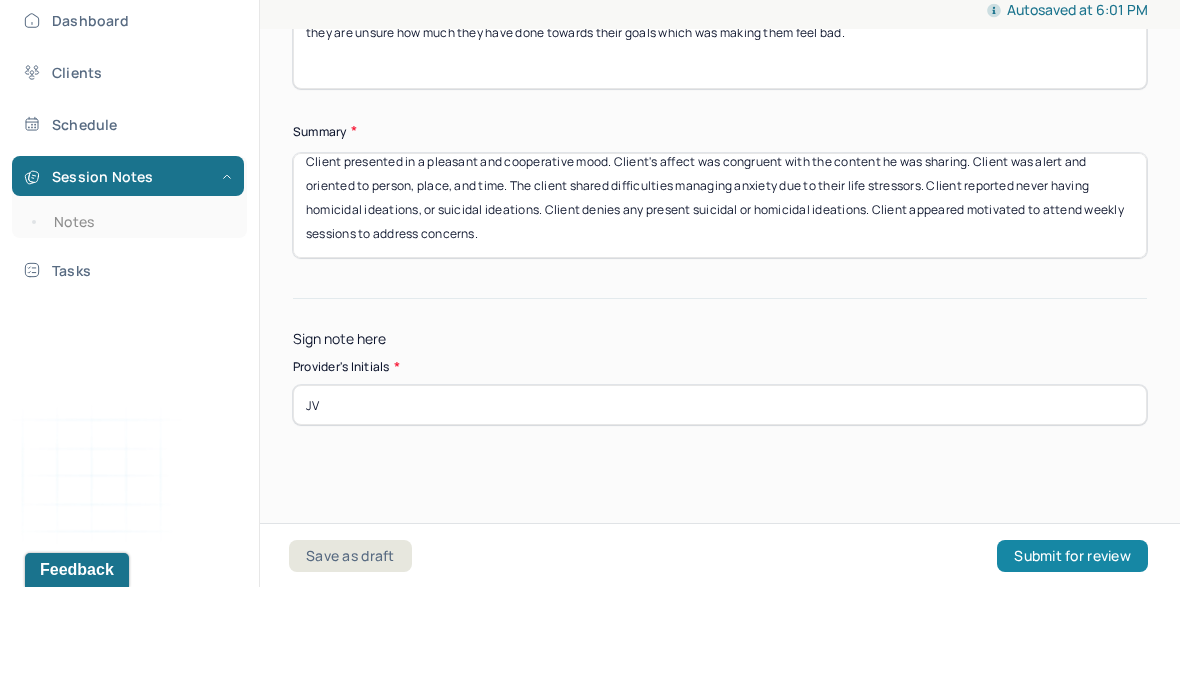 type on "JV" 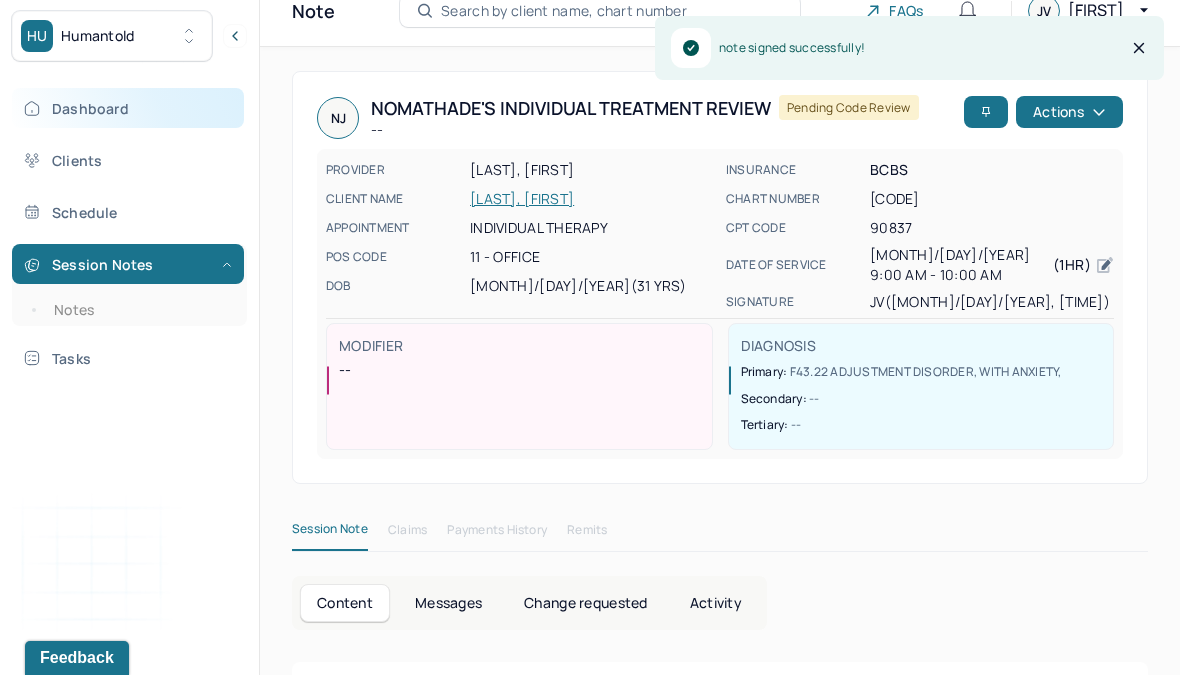 click on "Dashboard" at bounding box center (128, 108) 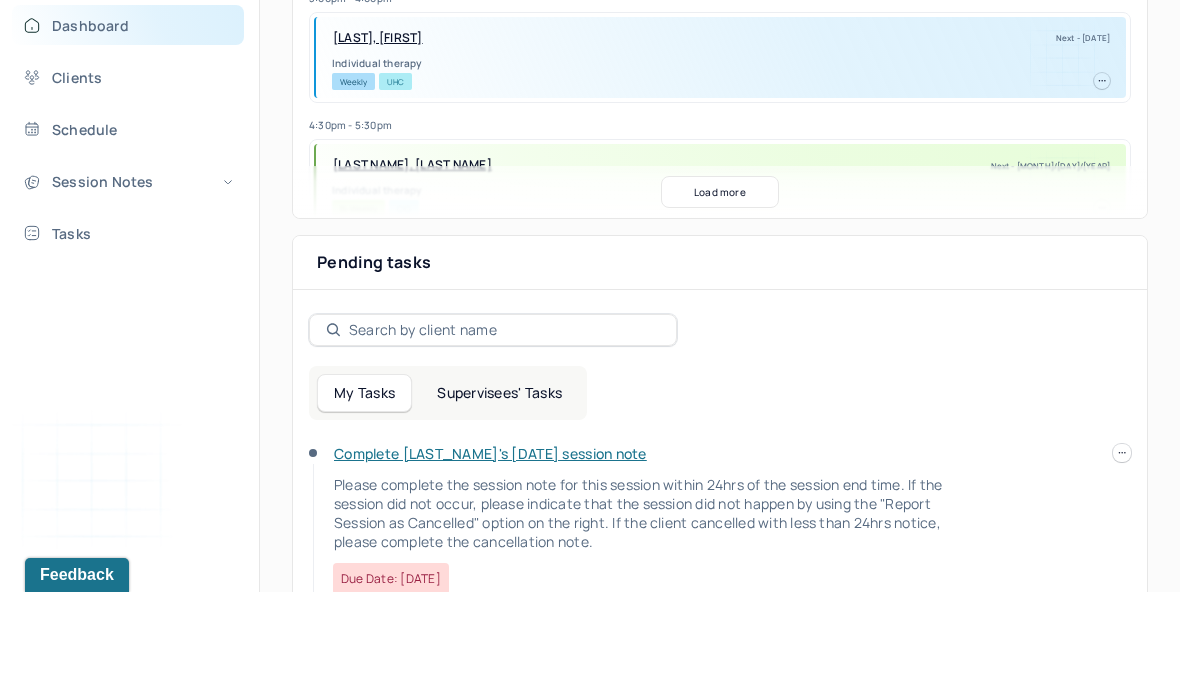 scroll, scrollTop: 497, scrollLeft: 0, axis: vertical 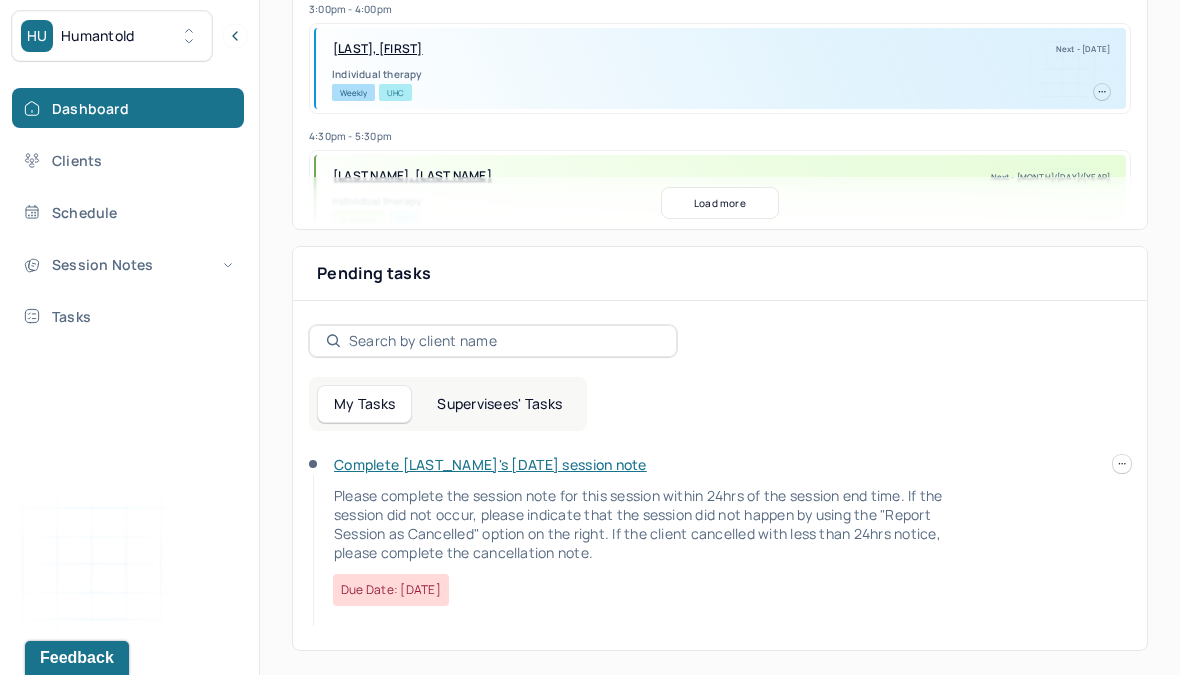 click on "Complete [LAST_NAME]'s [DATE] session note" at bounding box center [490, 464] 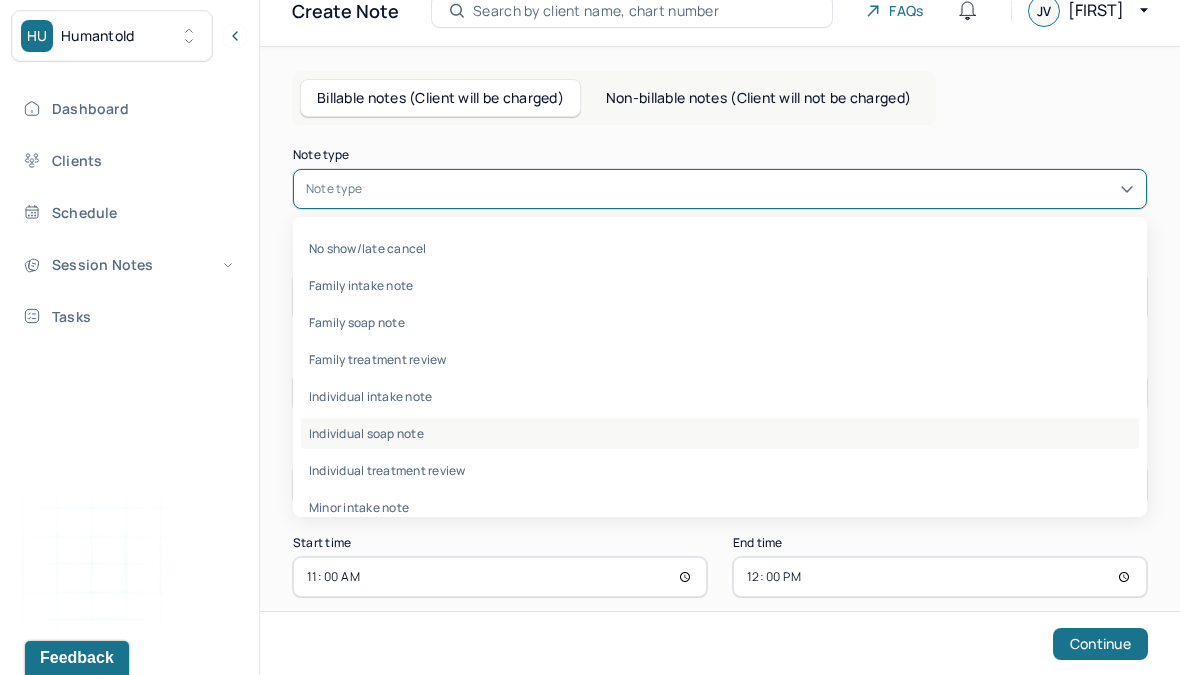 click on "Individual soap note" at bounding box center [720, 433] 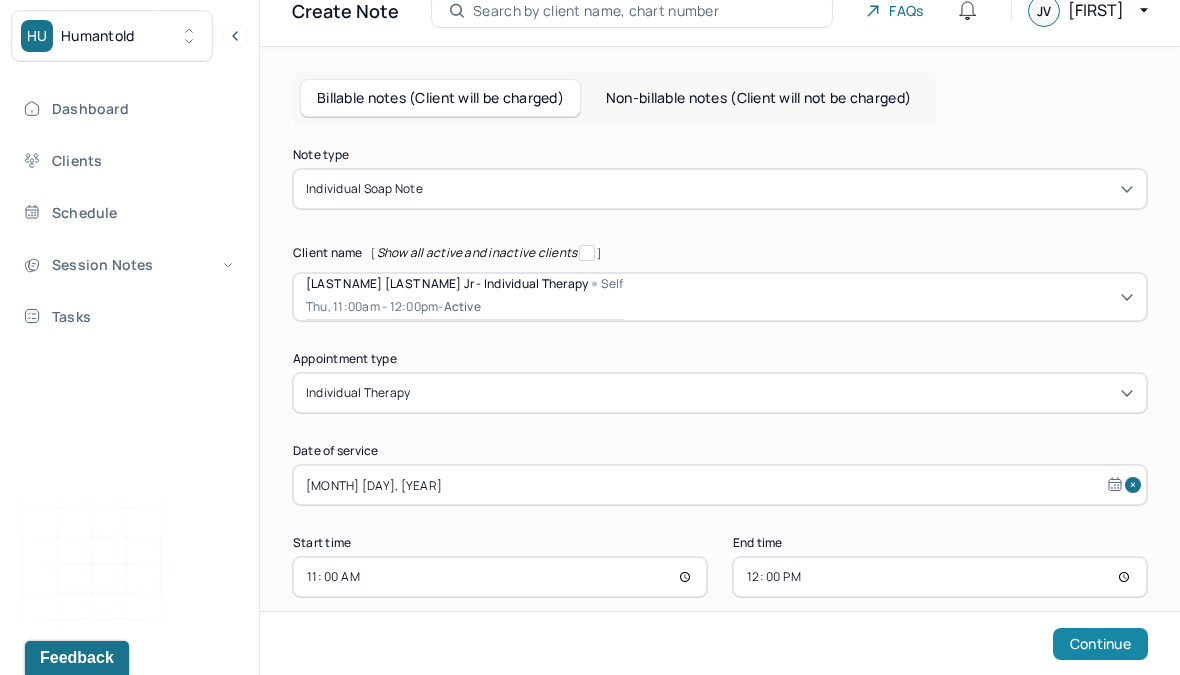 click on "Continue" at bounding box center (1100, 644) 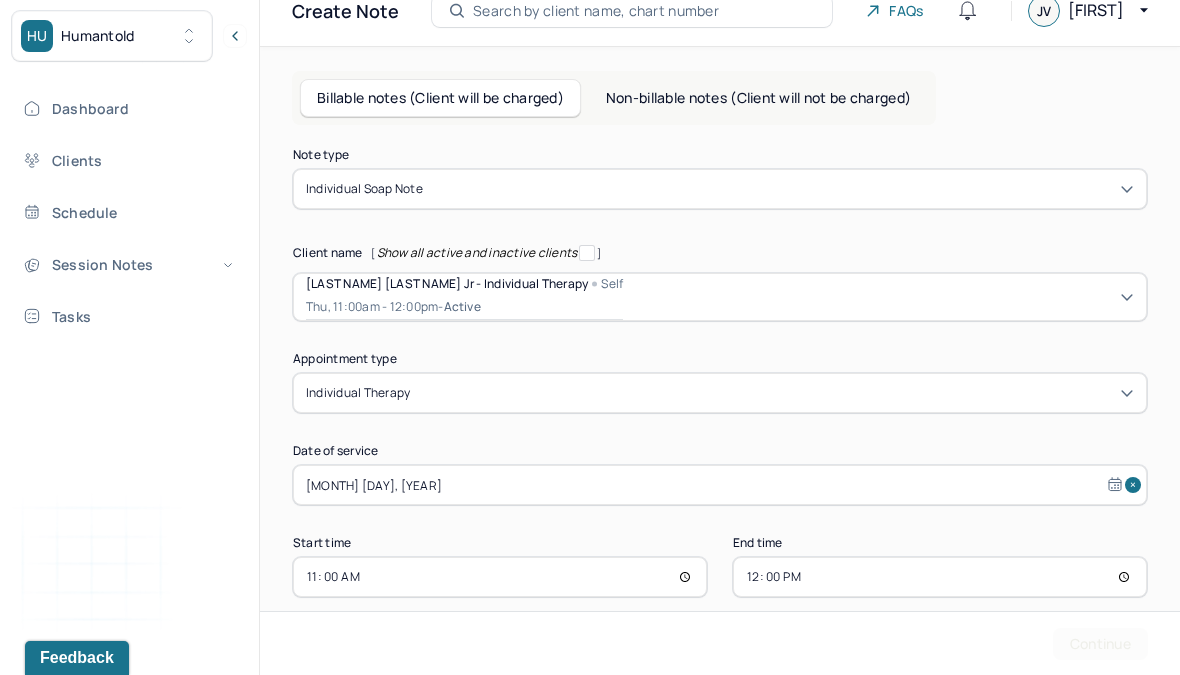 scroll, scrollTop: 0, scrollLeft: 0, axis: both 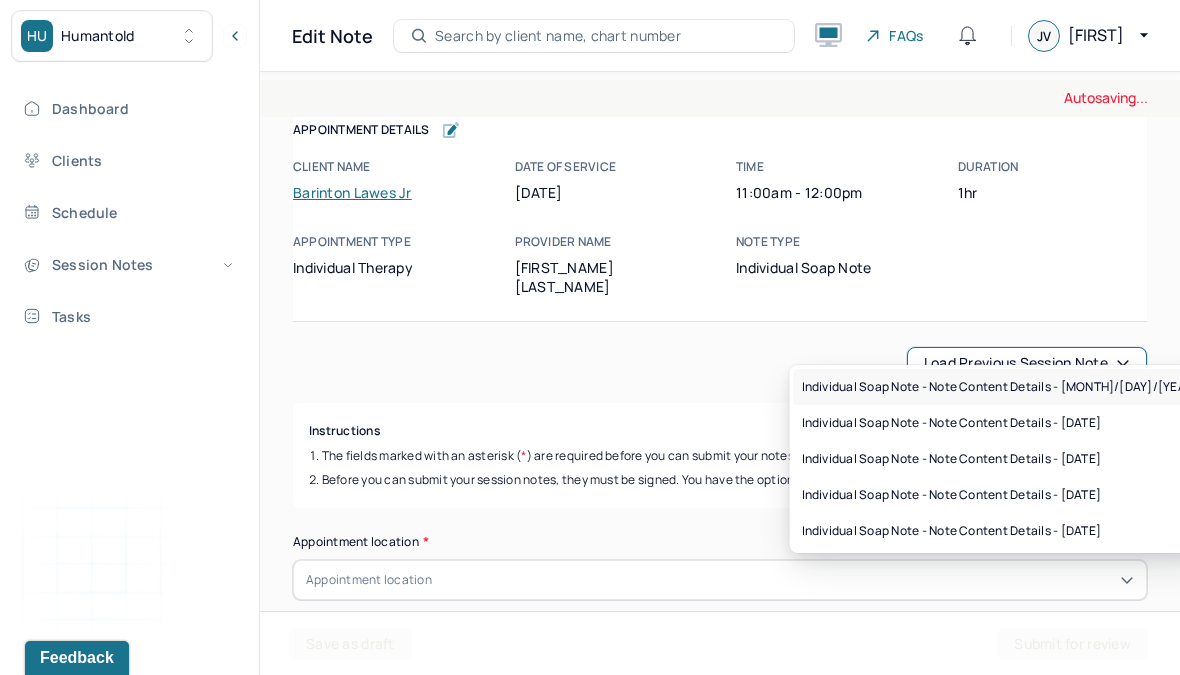 click on "Individual soap note   - Note content Details -   [DATE]" at bounding box center [1001, 387] 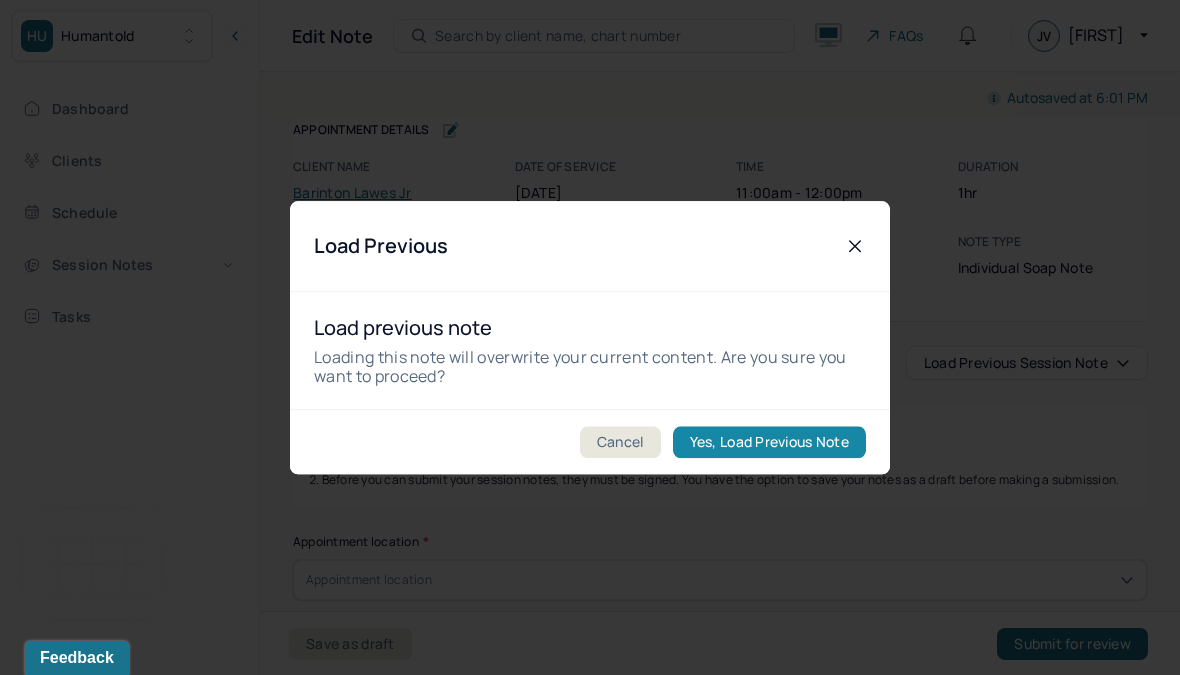 click on "Yes, Load Previous Note" at bounding box center (769, 442) 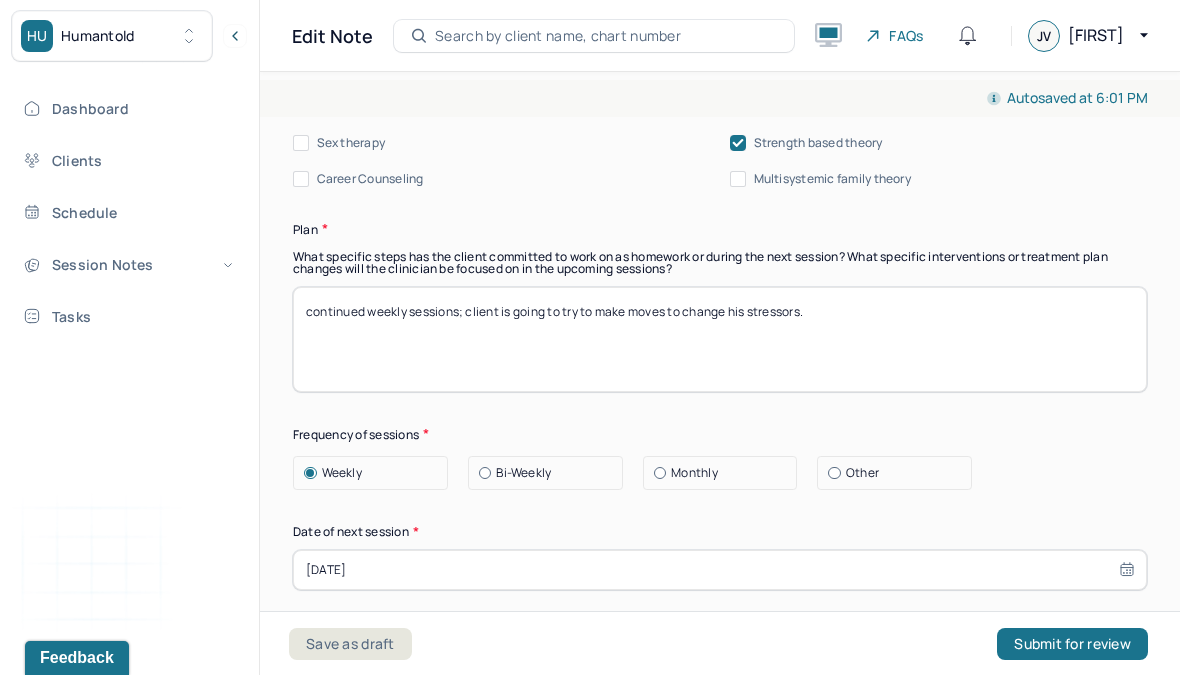 scroll, scrollTop: 2592, scrollLeft: 0, axis: vertical 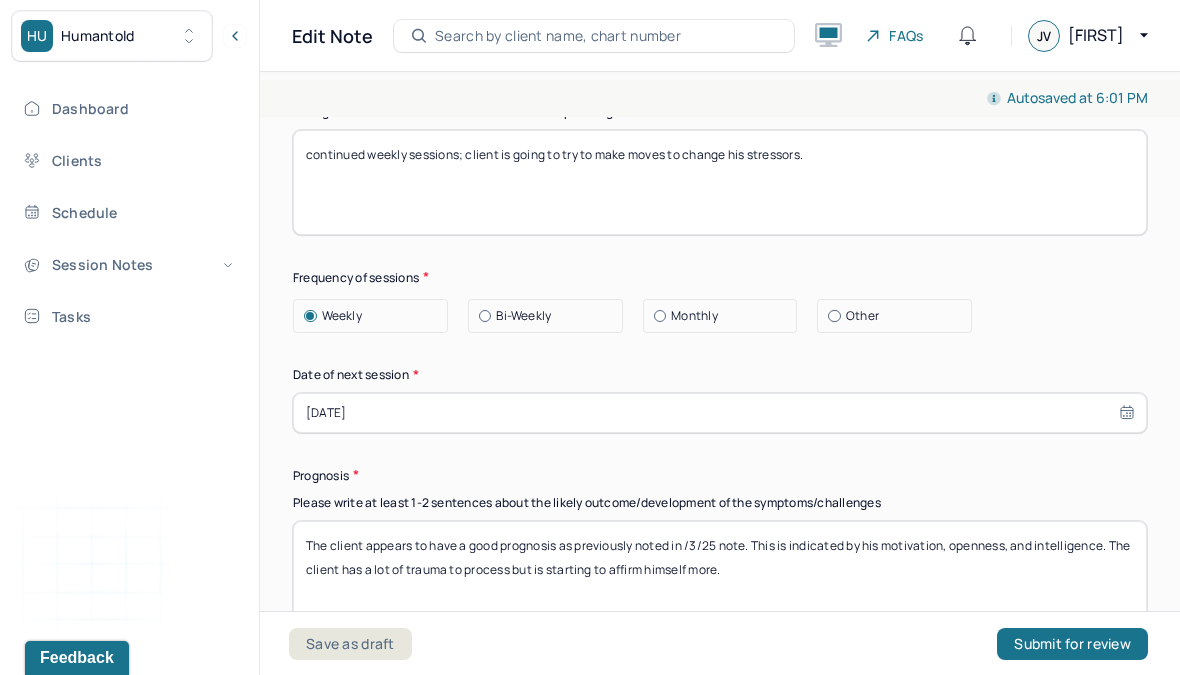 click on "[DATE]" at bounding box center [720, 413] 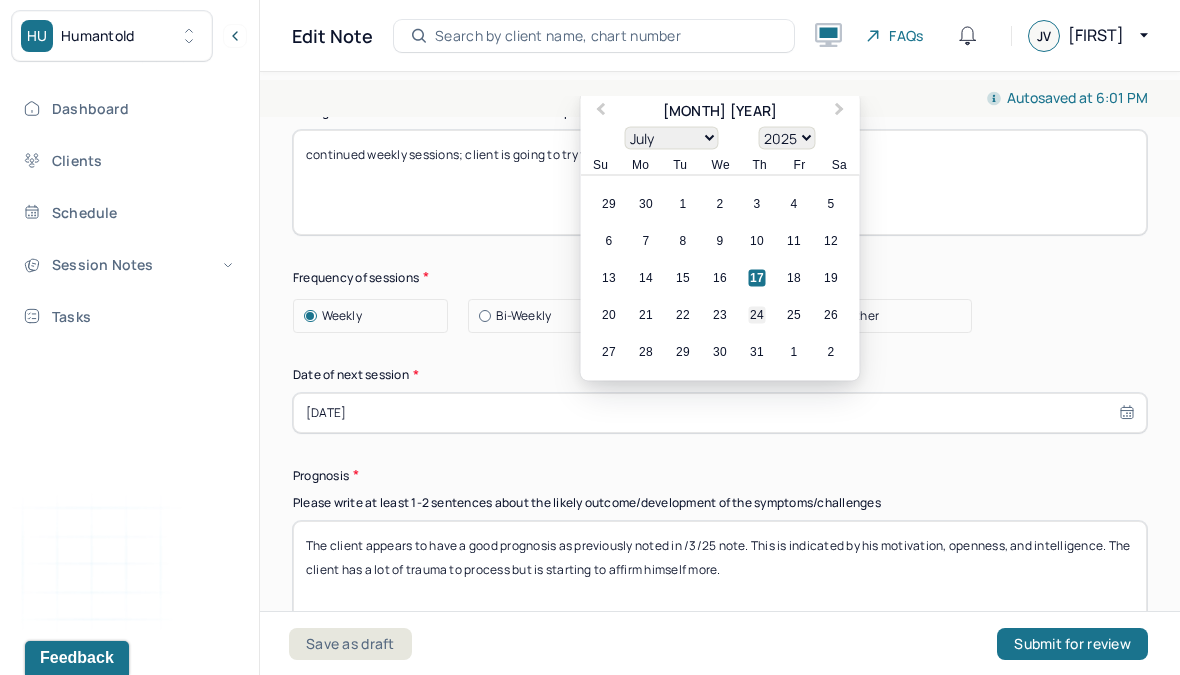 click on "24" at bounding box center [757, 314] 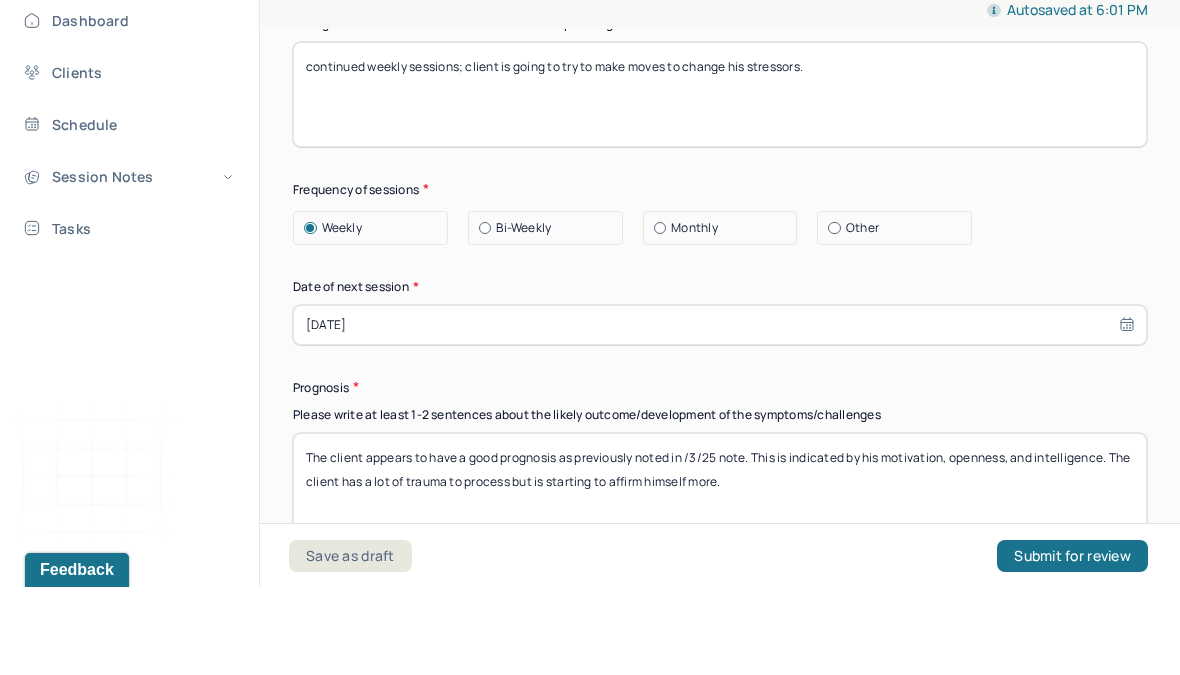 scroll, scrollTop: 25, scrollLeft: 0, axis: vertical 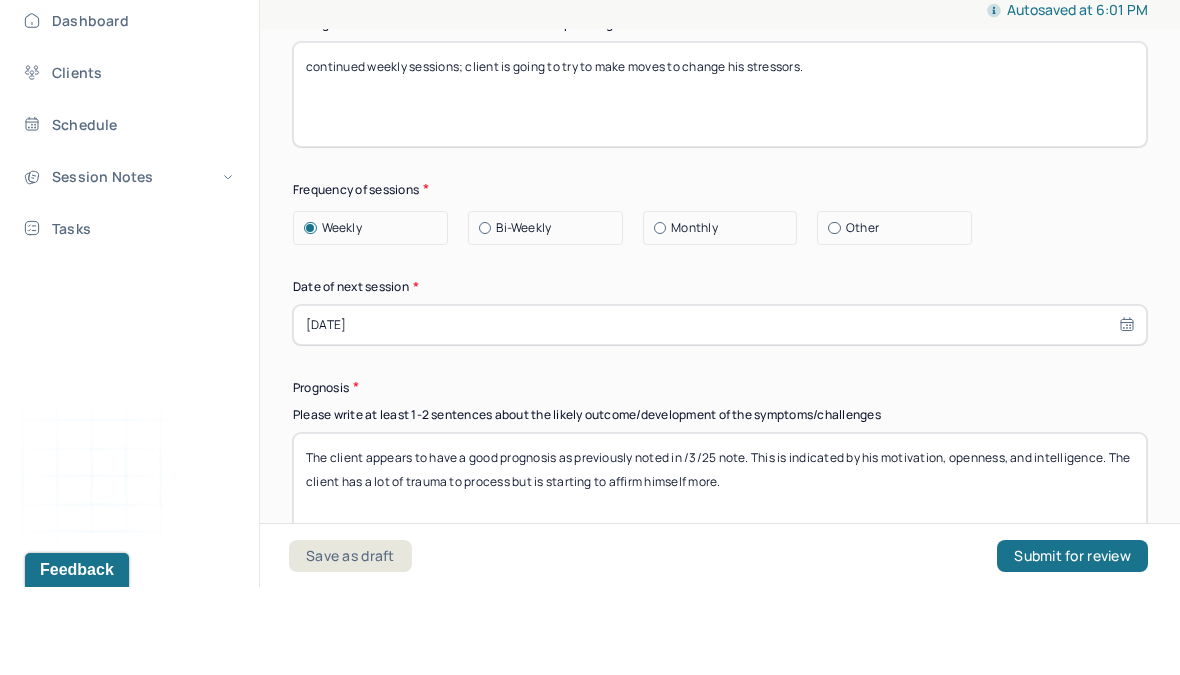 click on "The client appears to have a good prognosis as previously noted in /3/25 note. This is indicated by his motivation, openness, and intelligence. The client has a lot of trauma to process but is starting to affirm himself more." at bounding box center (720, 573) 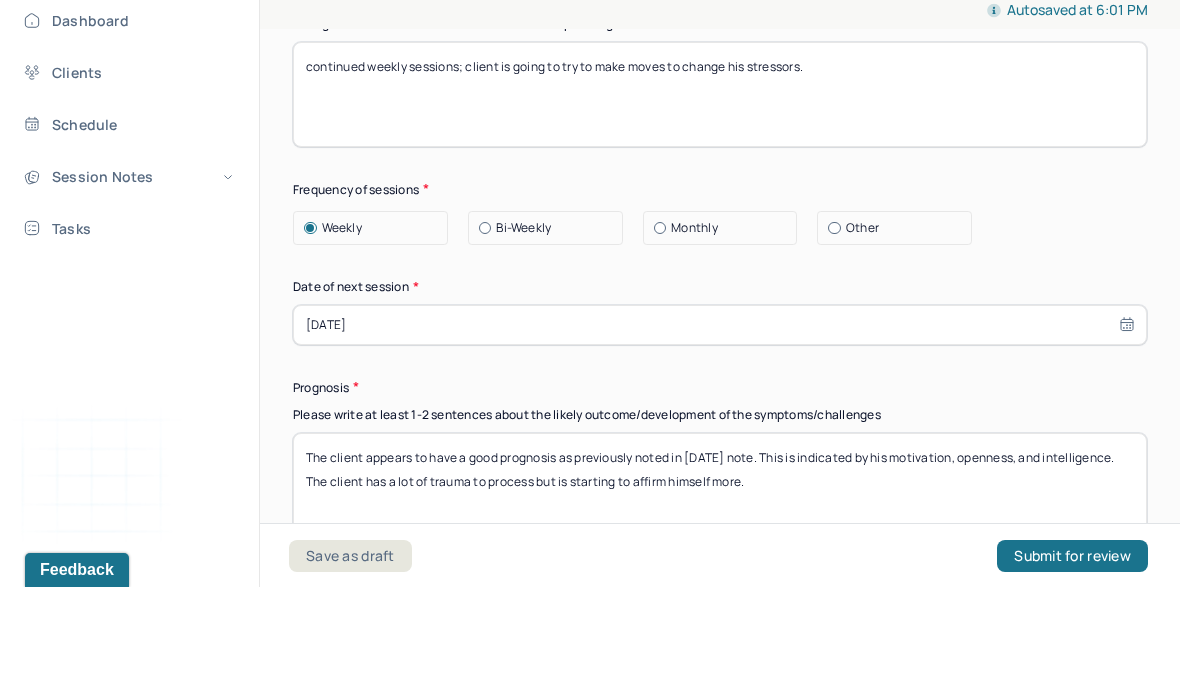 type on "The client appears to have a good prognosis as previously noted in [DATE] note. This is indicated by his motivation, openness, and intelligence. The client has a lot of trauma to process but is starting to affirm himself more." 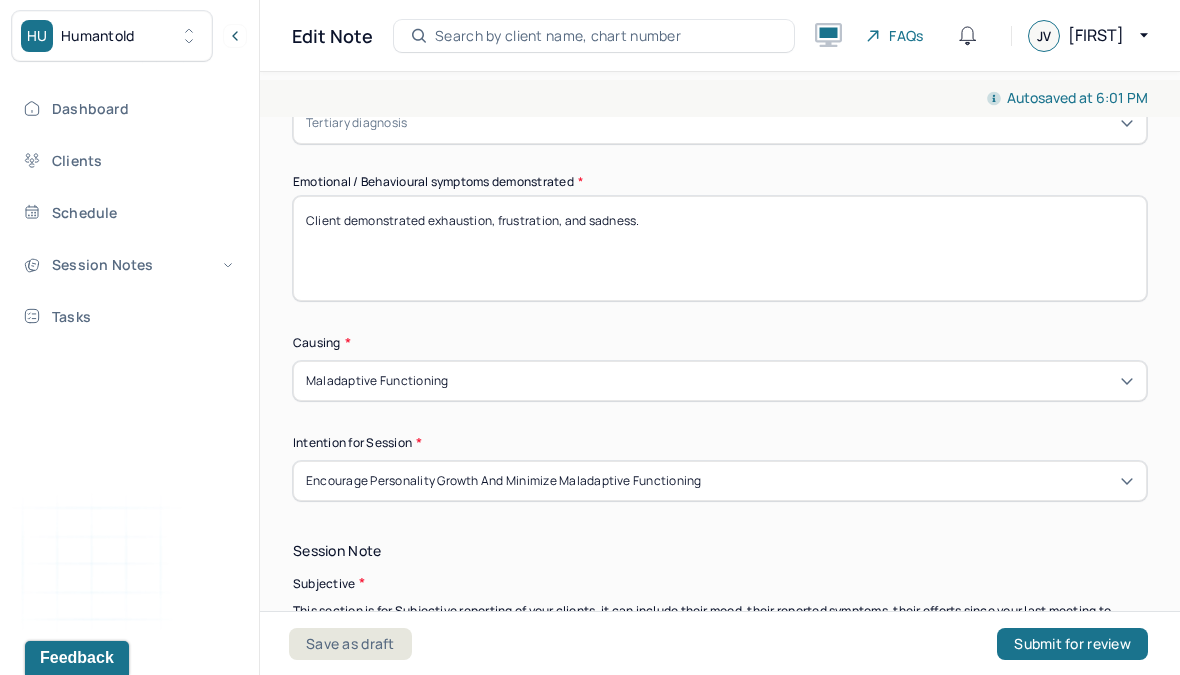 scroll, scrollTop: 732, scrollLeft: 0, axis: vertical 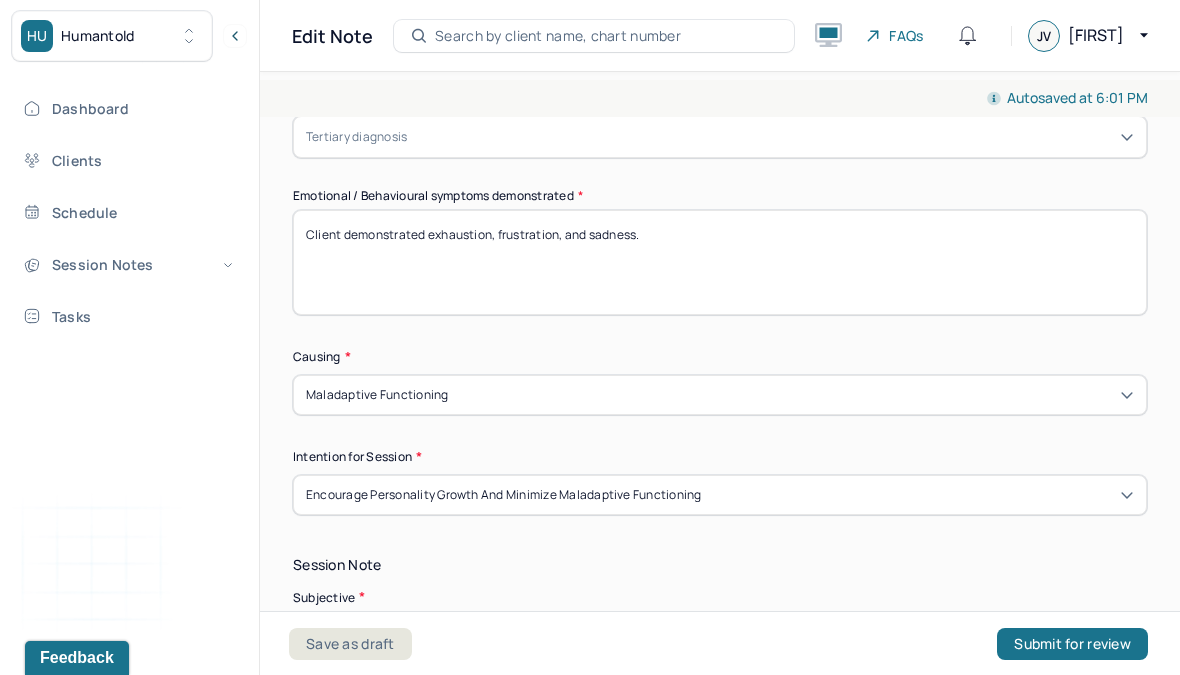 click on "Client demonstrated exhaustion, frustration, and sadness." at bounding box center [720, 262] 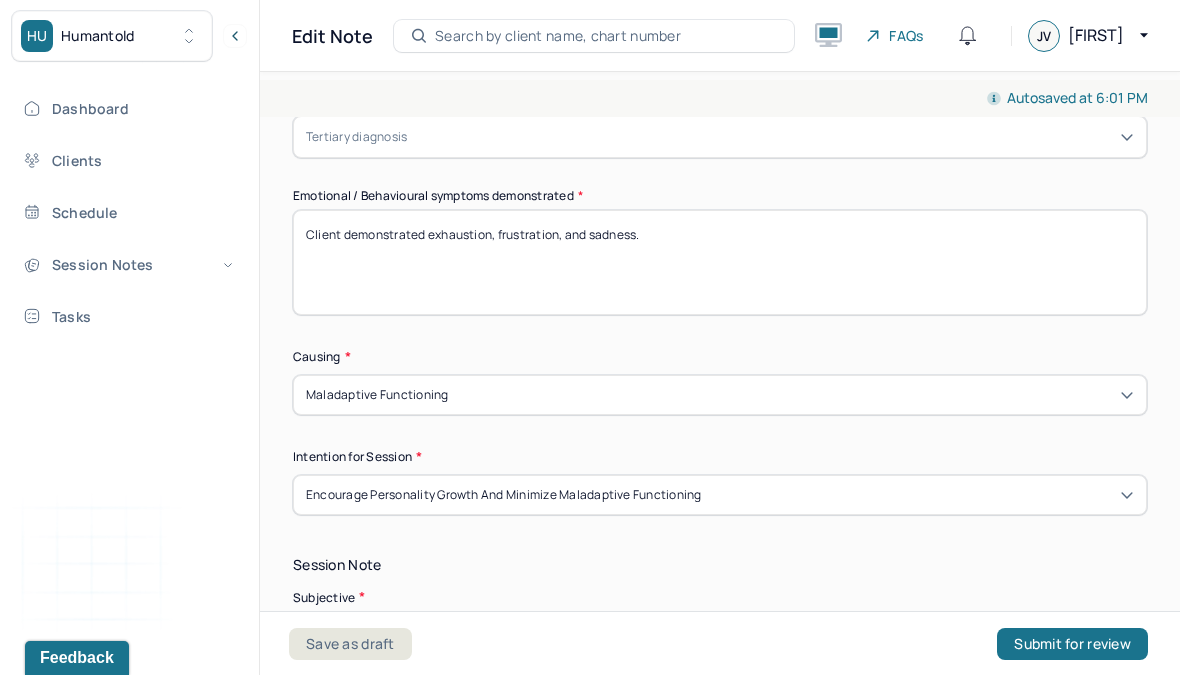 click on "Client demonstrated exhaustion, frustration, and sadness." at bounding box center [720, 262] 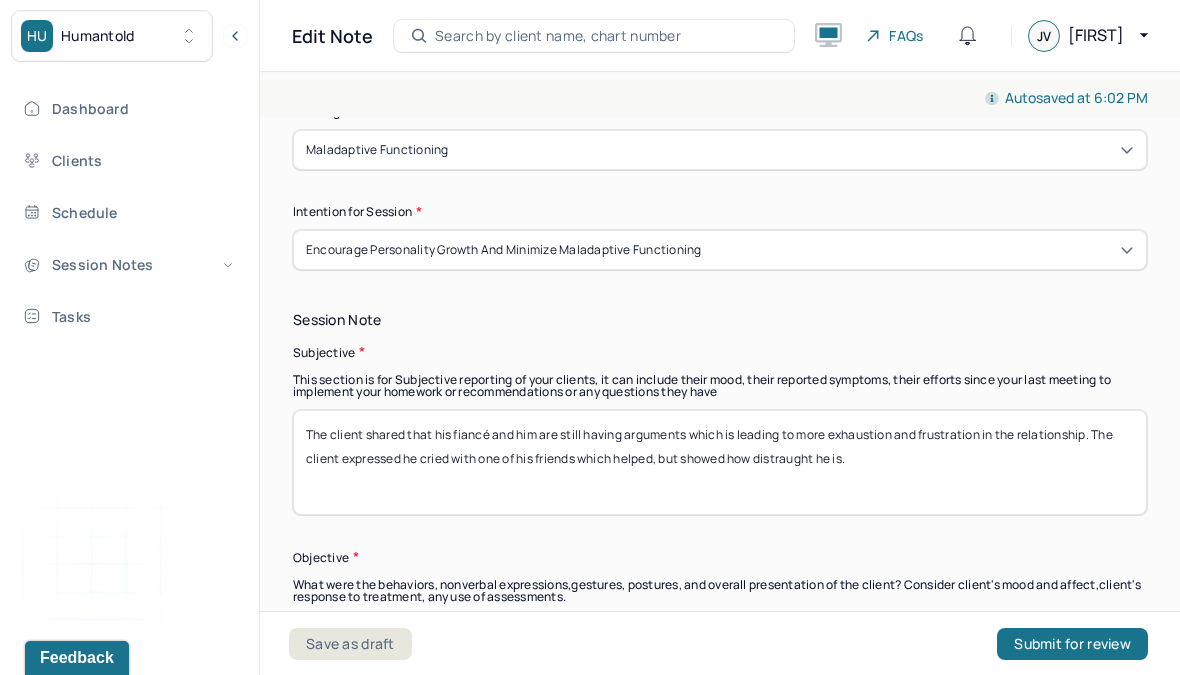 scroll, scrollTop: 984, scrollLeft: 0, axis: vertical 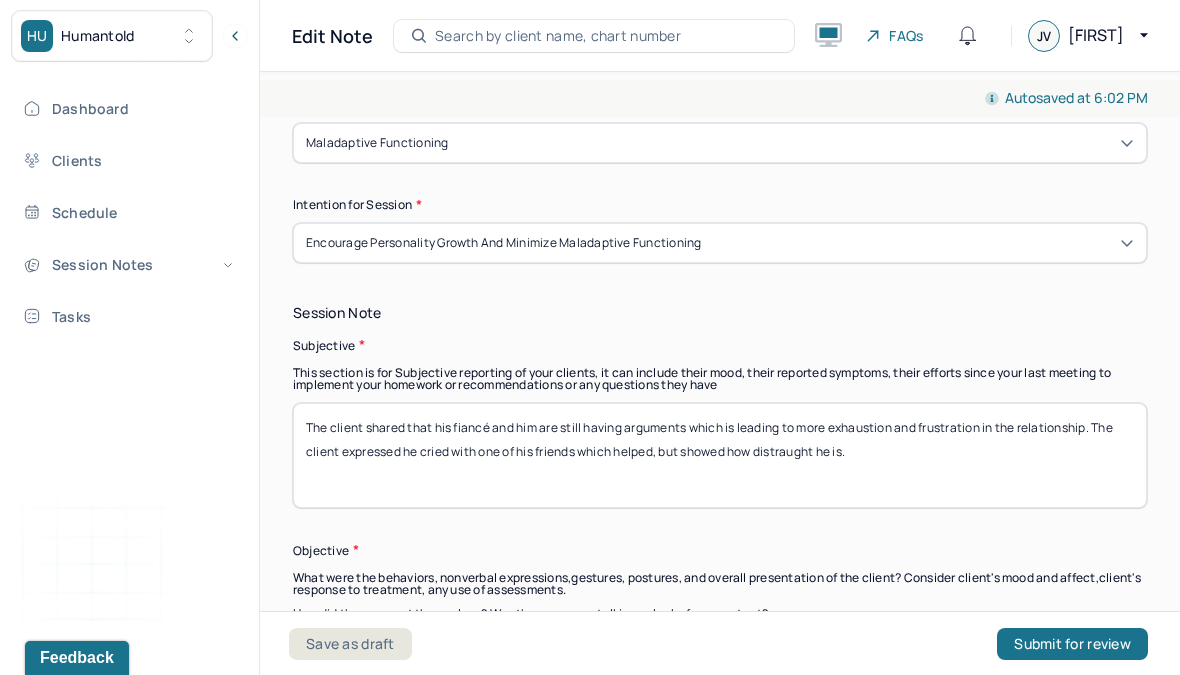 type on "Client demonstrated frustration, worry, and withdrawal." 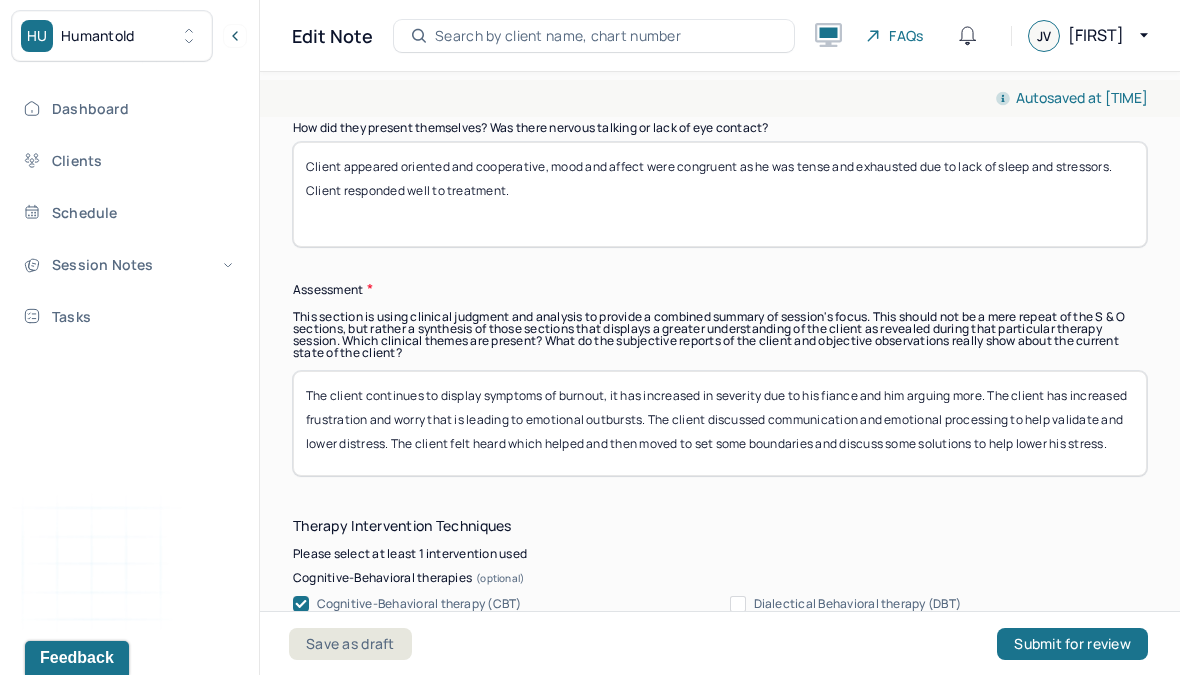 scroll, scrollTop: 1468, scrollLeft: 0, axis: vertical 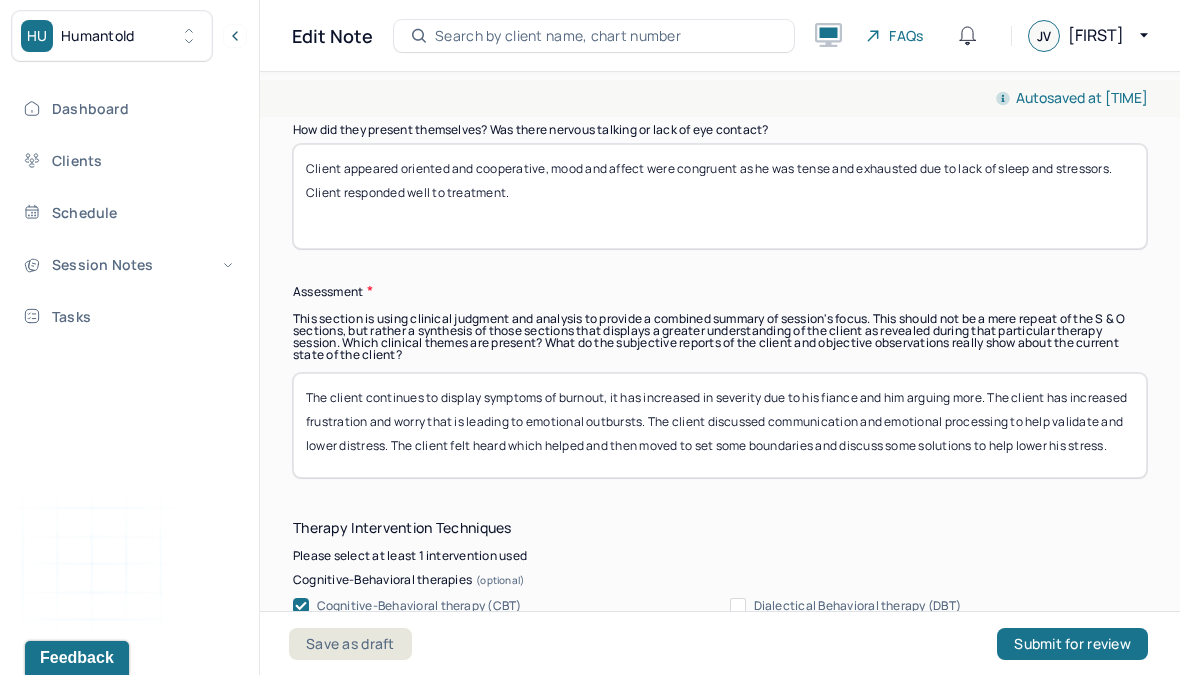 type on "The client shared that he is now on vacation from work which is a huge relief and is exciting. He talked about his hopes, worries, and frustrations at this time and how it might affect his vacation." 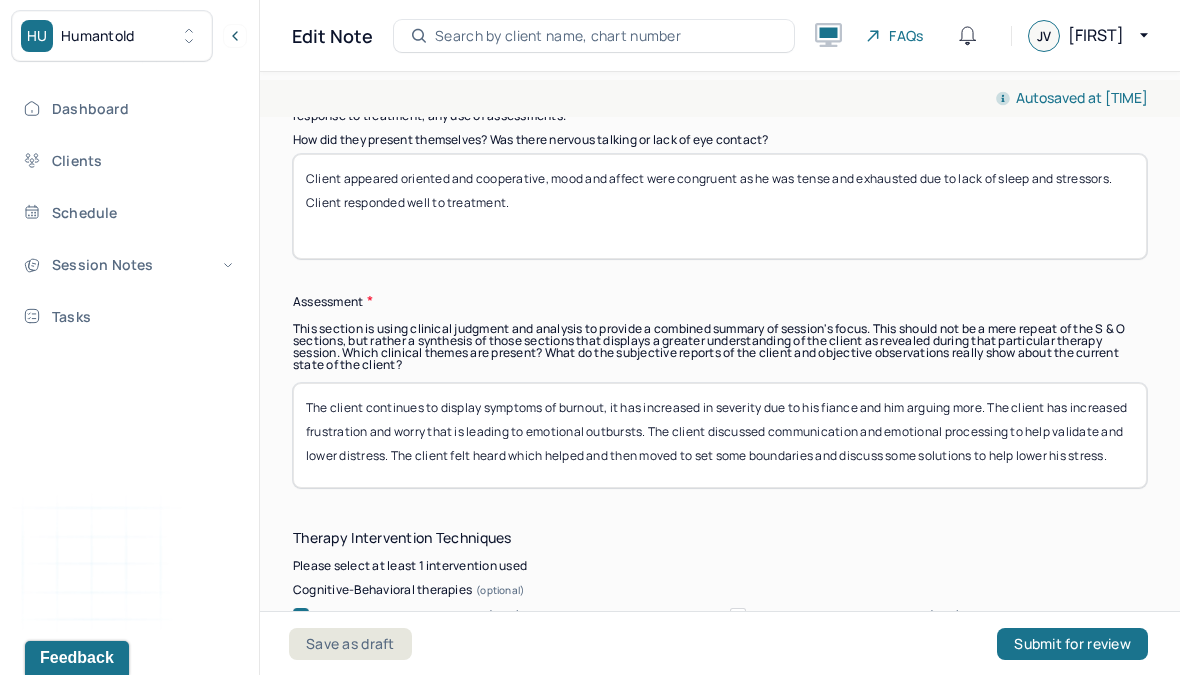 scroll, scrollTop: 1469, scrollLeft: 0, axis: vertical 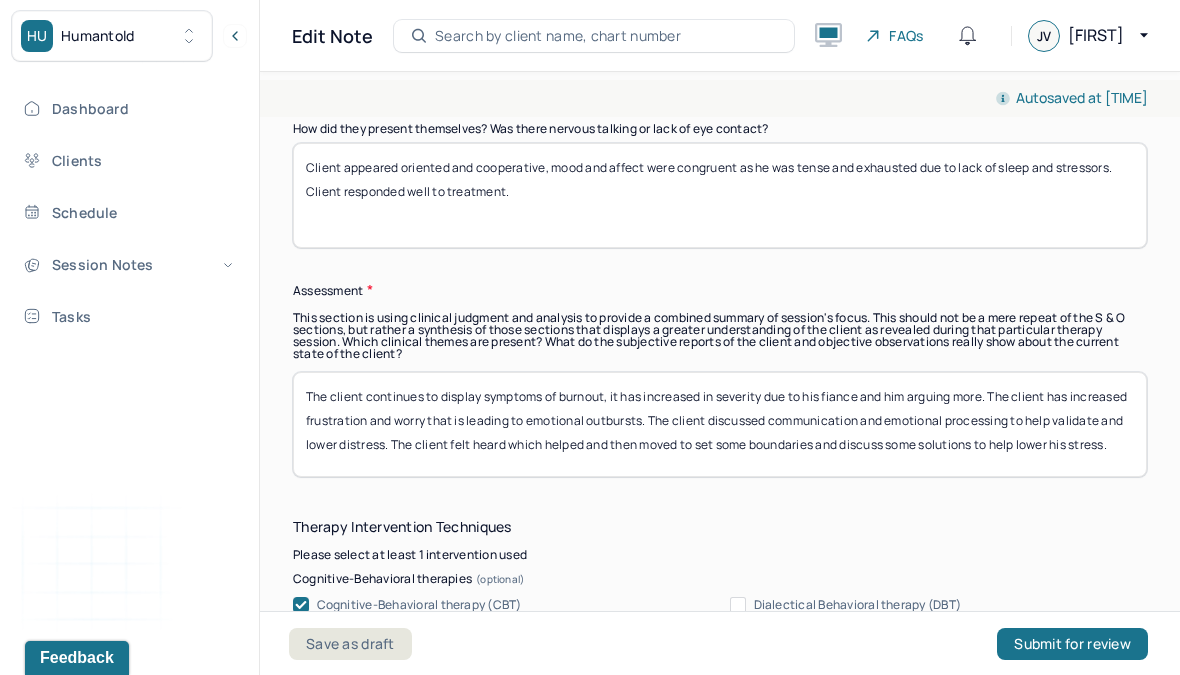 click on "The client continues to display symptoms of burnout, it has increased in severity due to his fiance and him arguing more. The client has increased frustration and worry that is leading to emotional outbursts. The client discussed communication and emotional processing to help validate and lower distress. The client felt heard which helped and then moved to set some boundaries and discuss some solutions to help lower his stress." at bounding box center [720, 424] 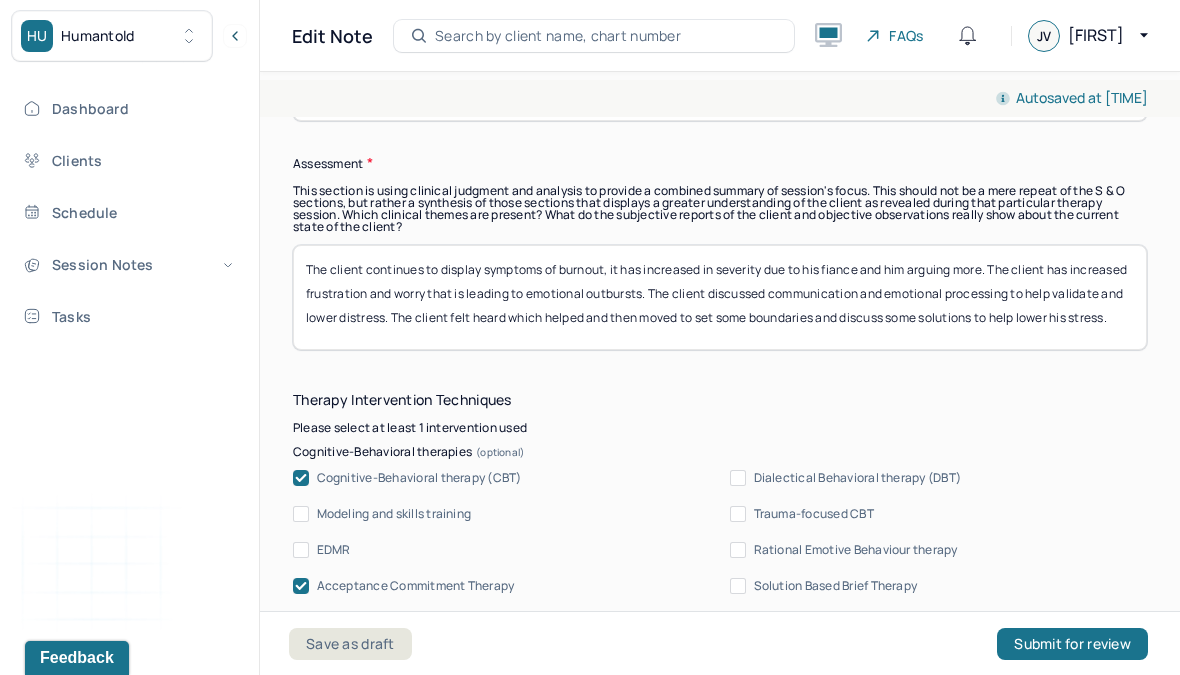 scroll, scrollTop: 1589, scrollLeft: 0, axis: vertical 